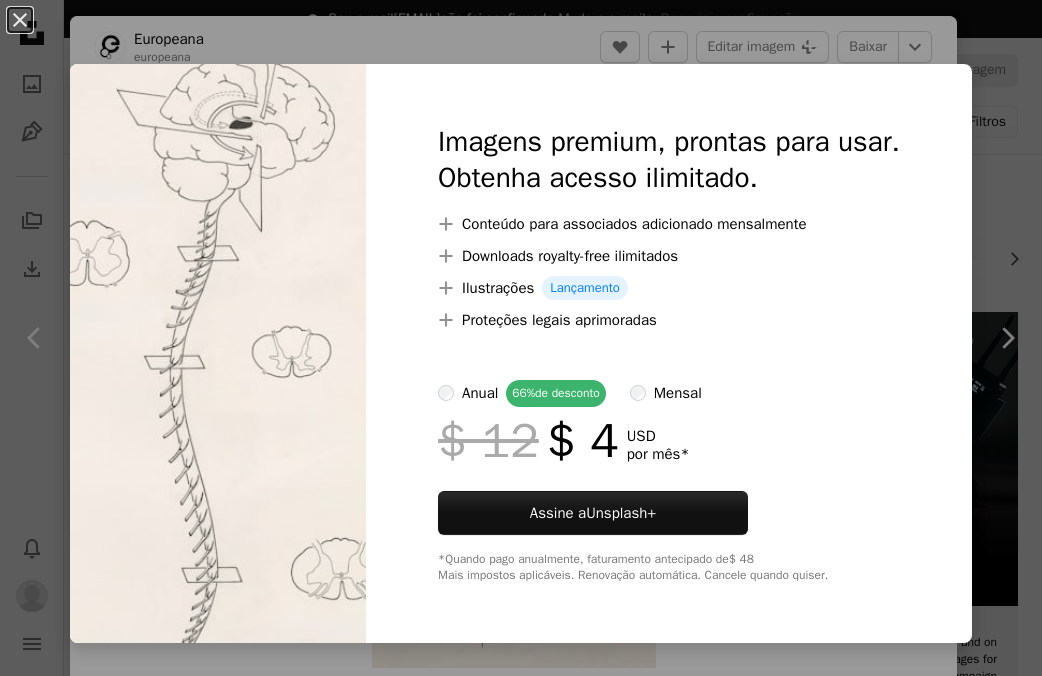scroll, scrollTop: 1233, scrollLeft: 0, axis: vertical 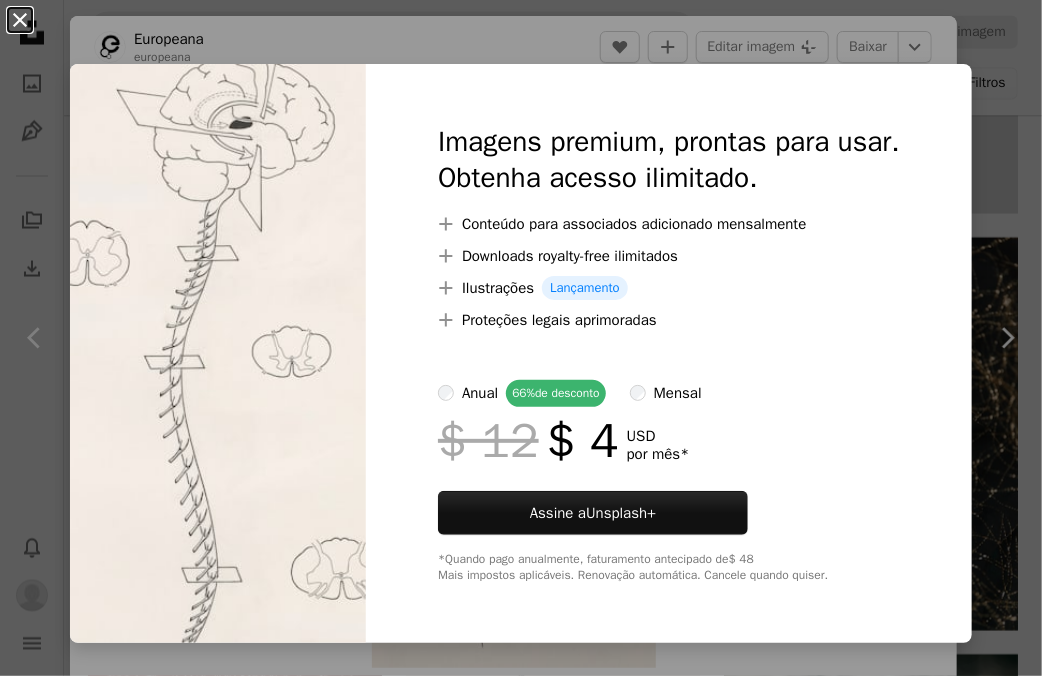 click on "An X shape" at bounding box center (20, 20) 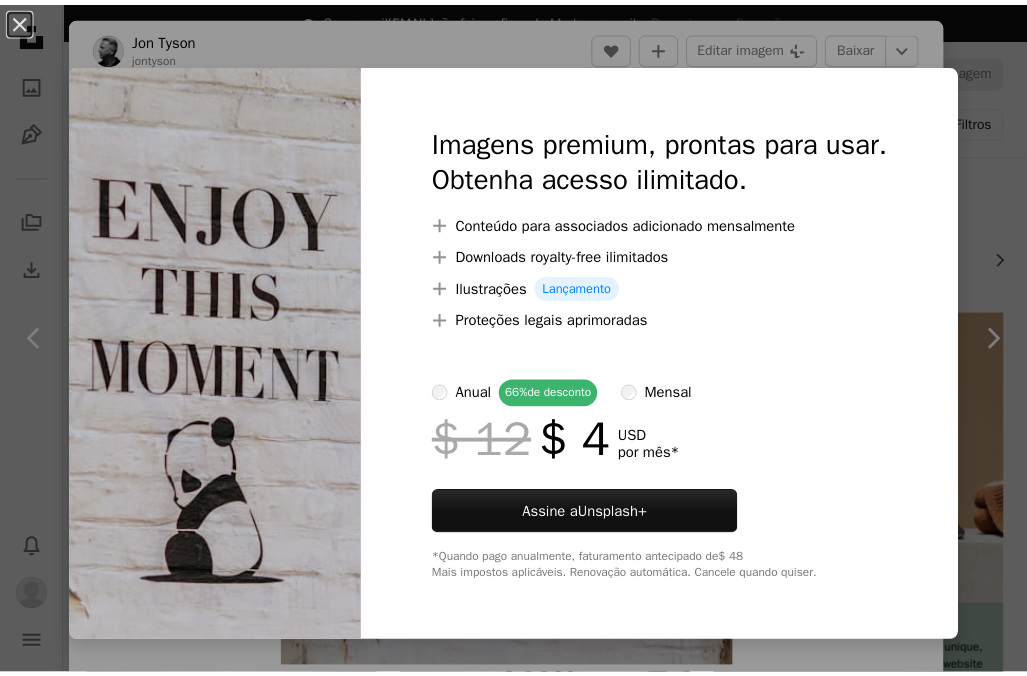 scroll, scrollTop: 680, scrollLeft: 0, axis: vertical 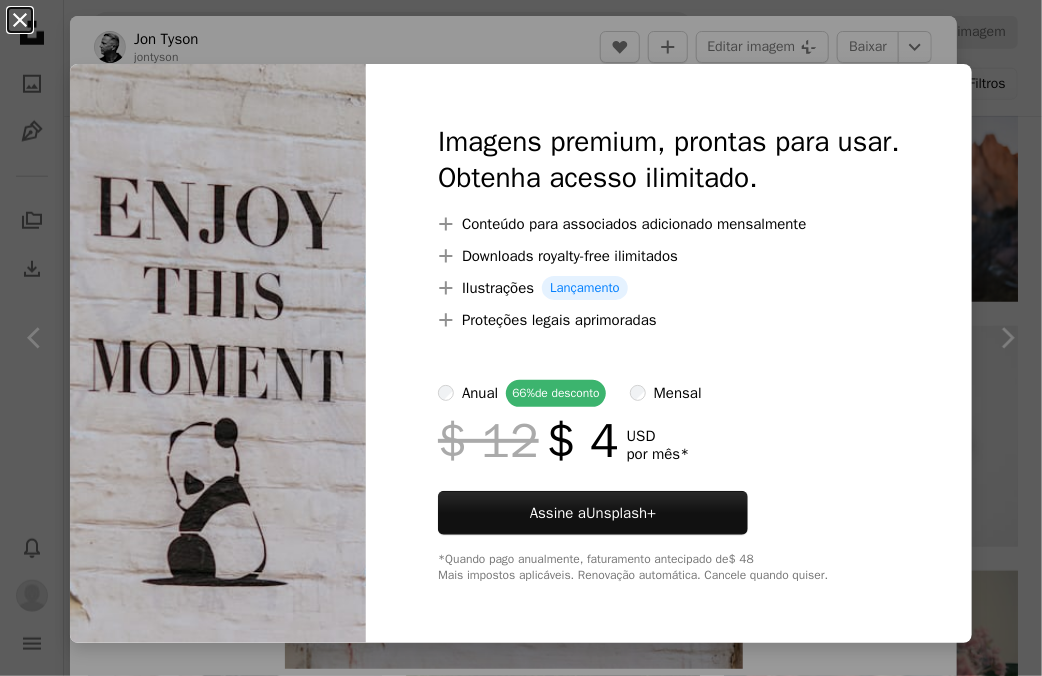 click on "An X shape" at bounding box center (20, 20) 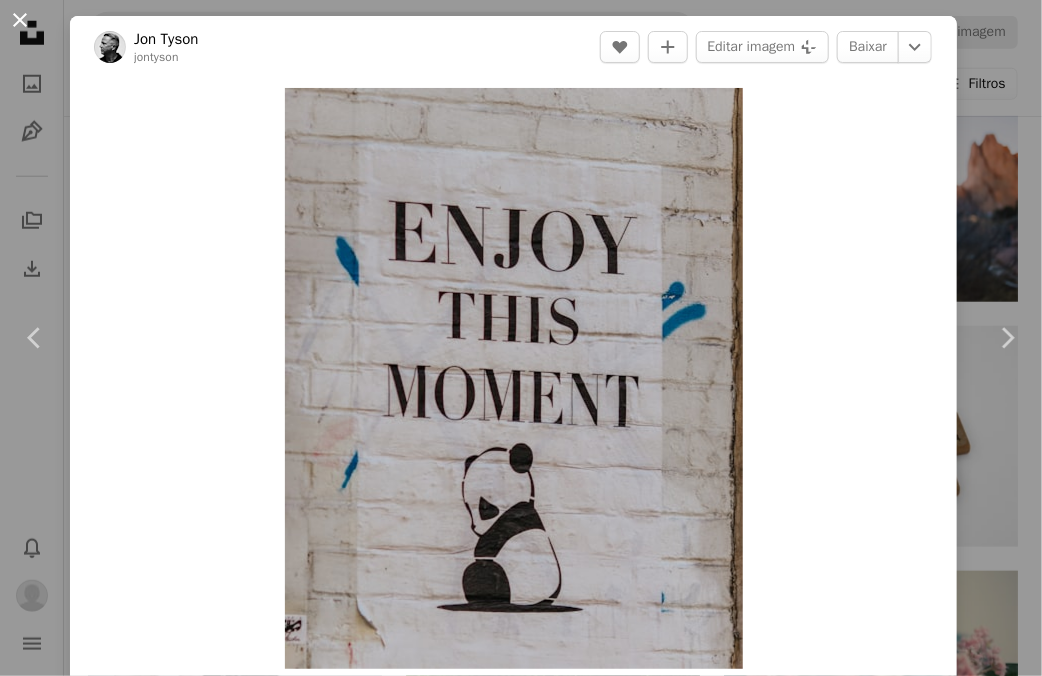 click on "An X shape" at bounding box center (20, 20) 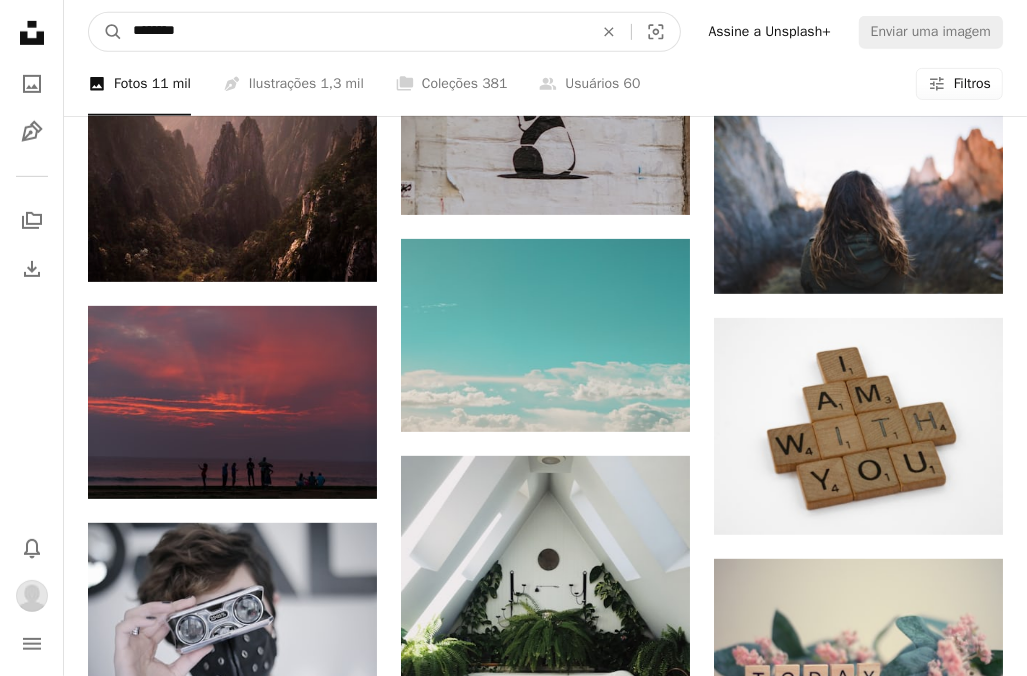 click on "********" at bounding box center [355, 32] 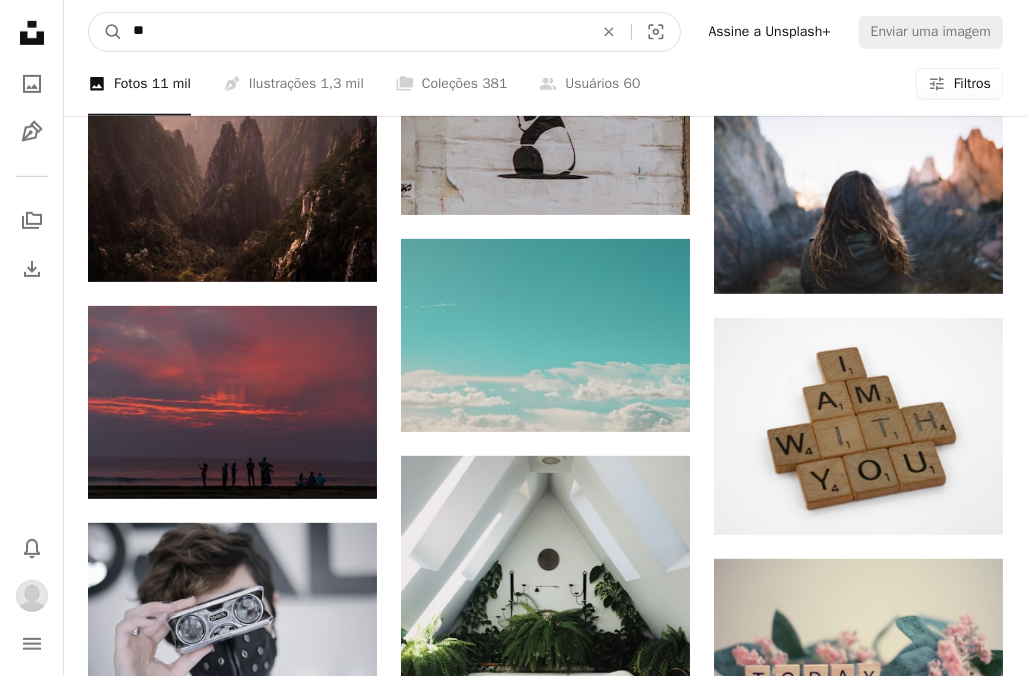 type on "*" 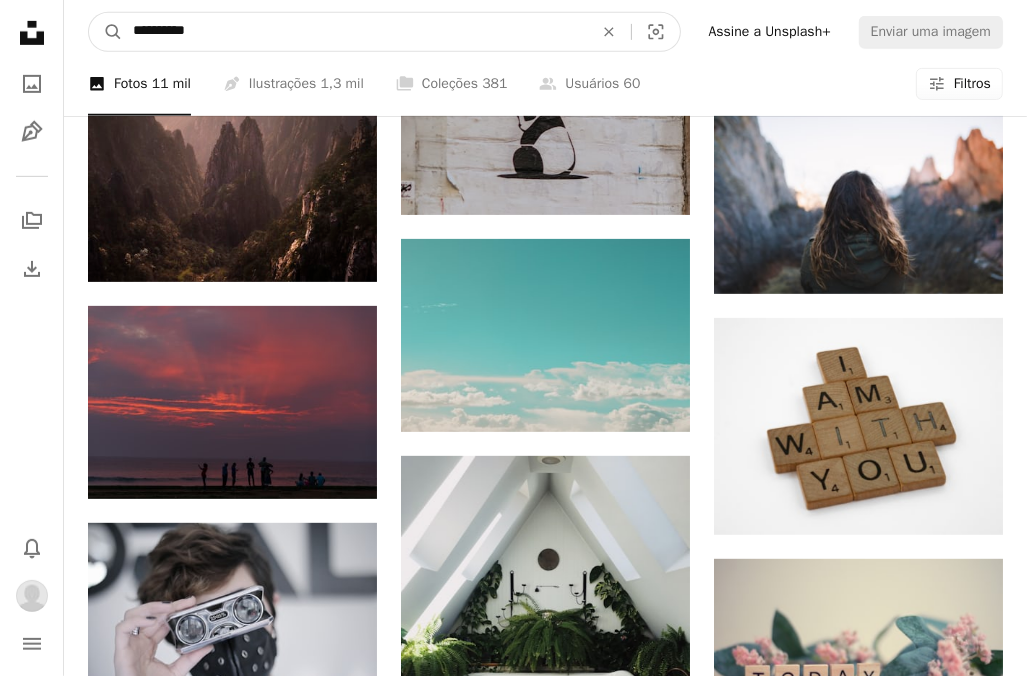 type on "**********" 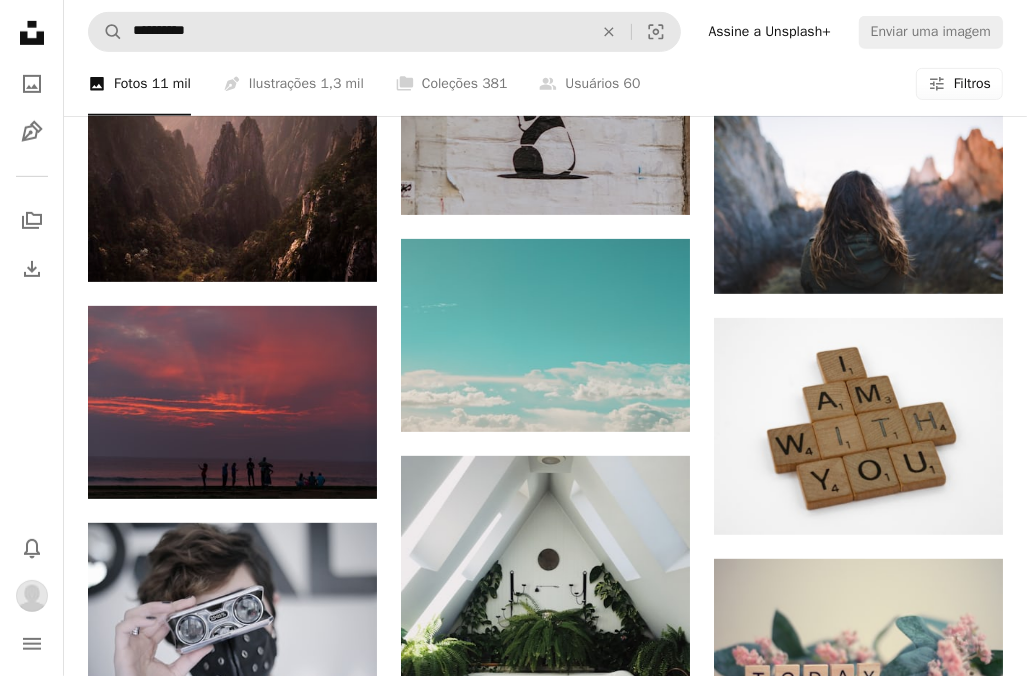 scroll, scrollTop: 0, scrollLeft: 0, axis: both 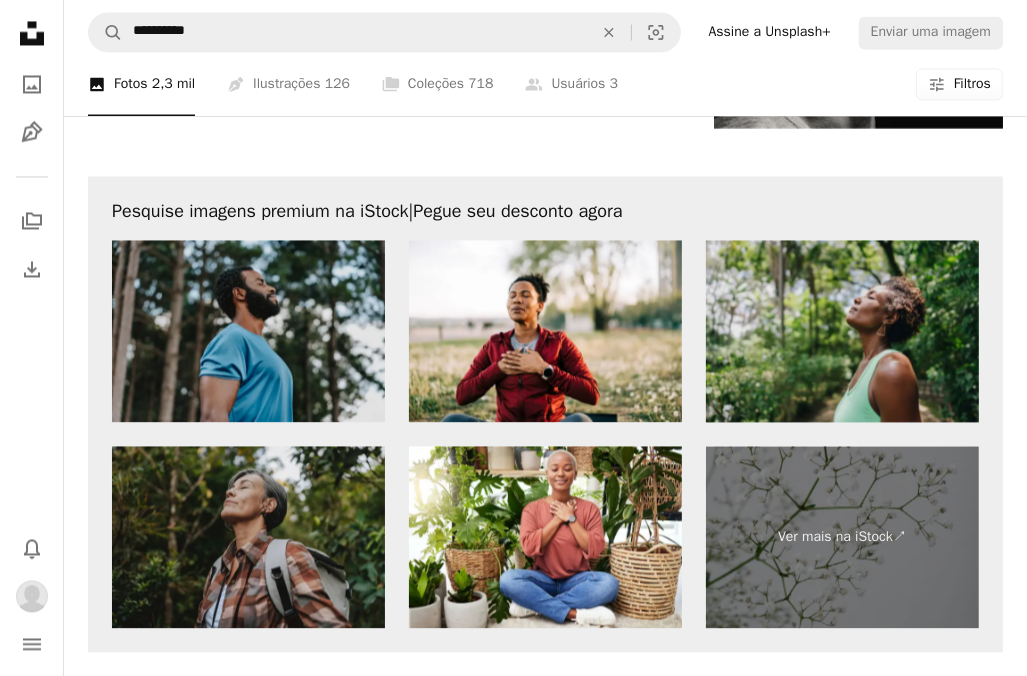 click at bounding box center [842, 331] 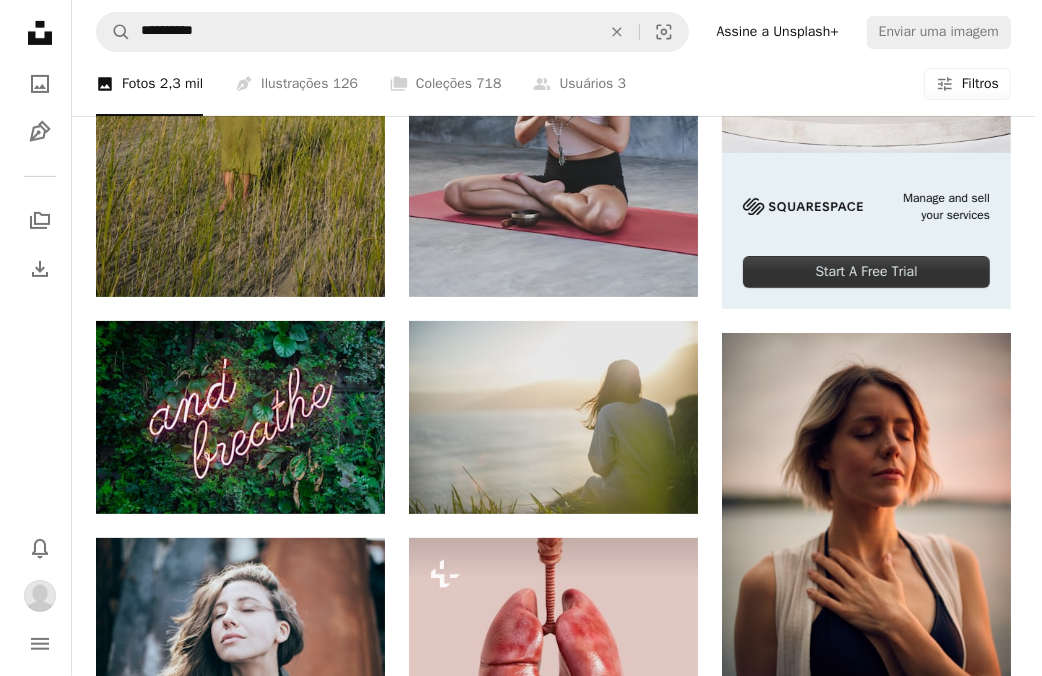 scroll, scrollTop: 240, scrollLeft: 0, axis: vertical 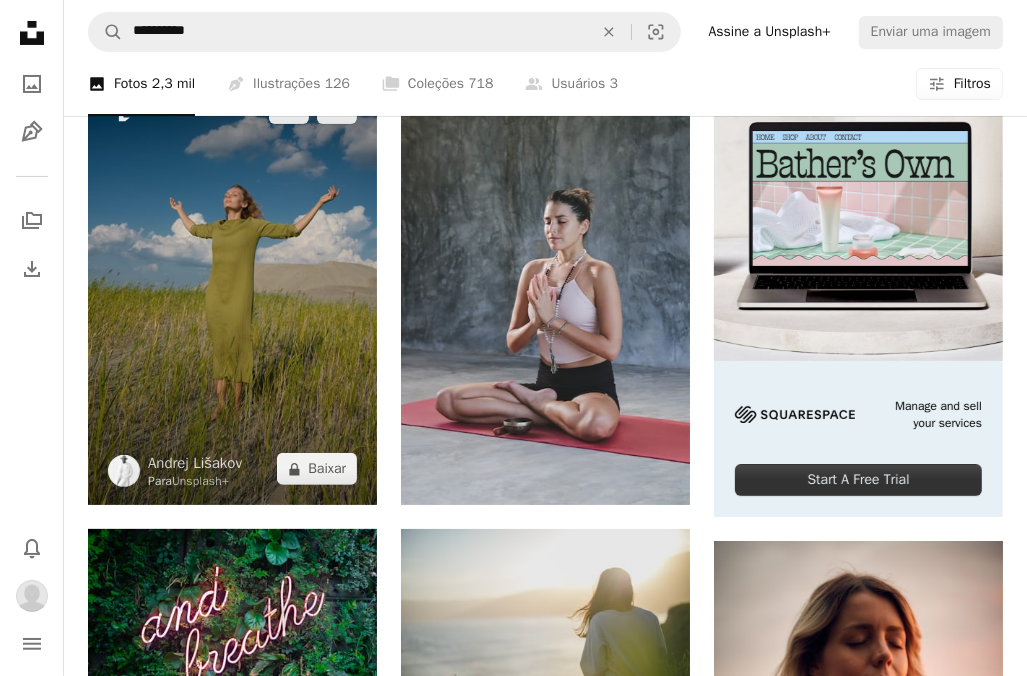 click at bounding box center (232, 289) 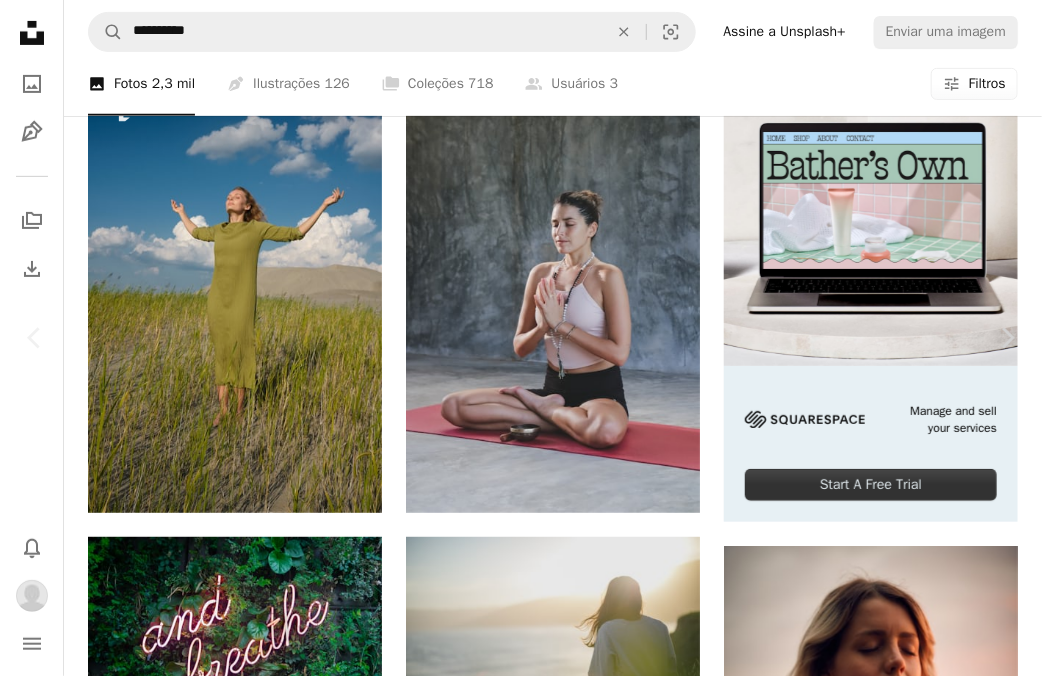 click at bounding box center [513, 3949] 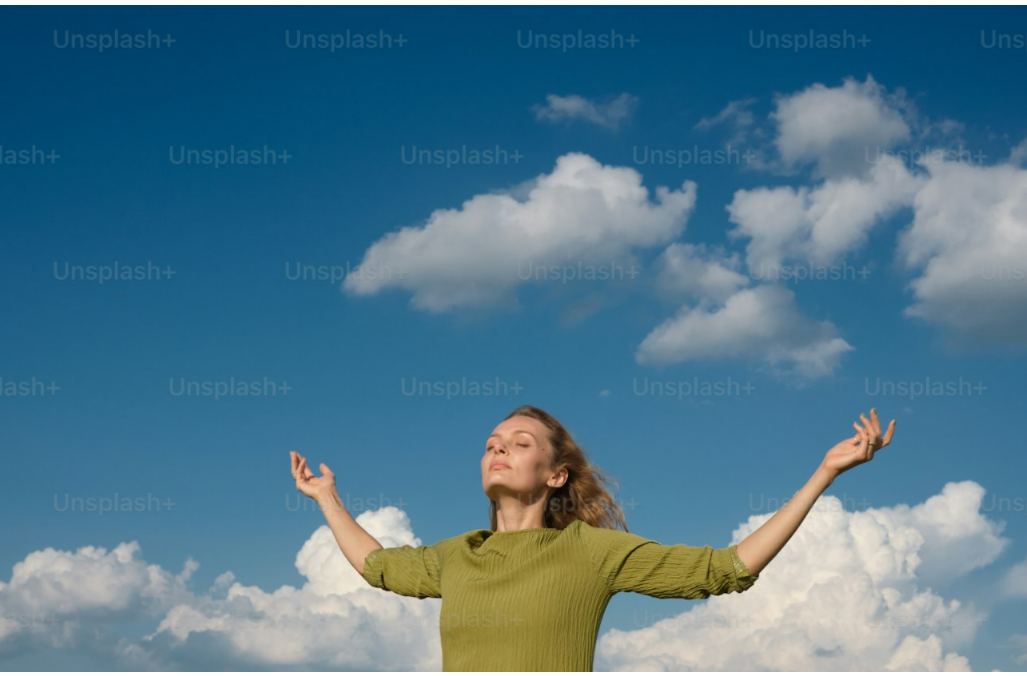 scroll, scrollTop: 423, scrollLeft: 0, axis: vertical 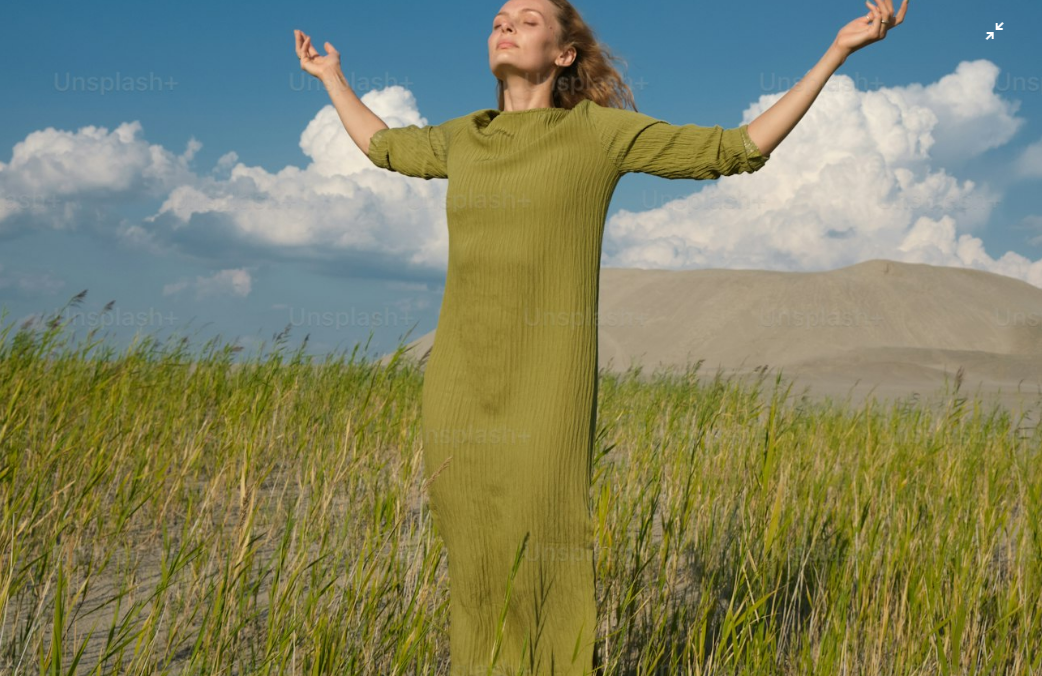 click at bounding box center [521, 359] 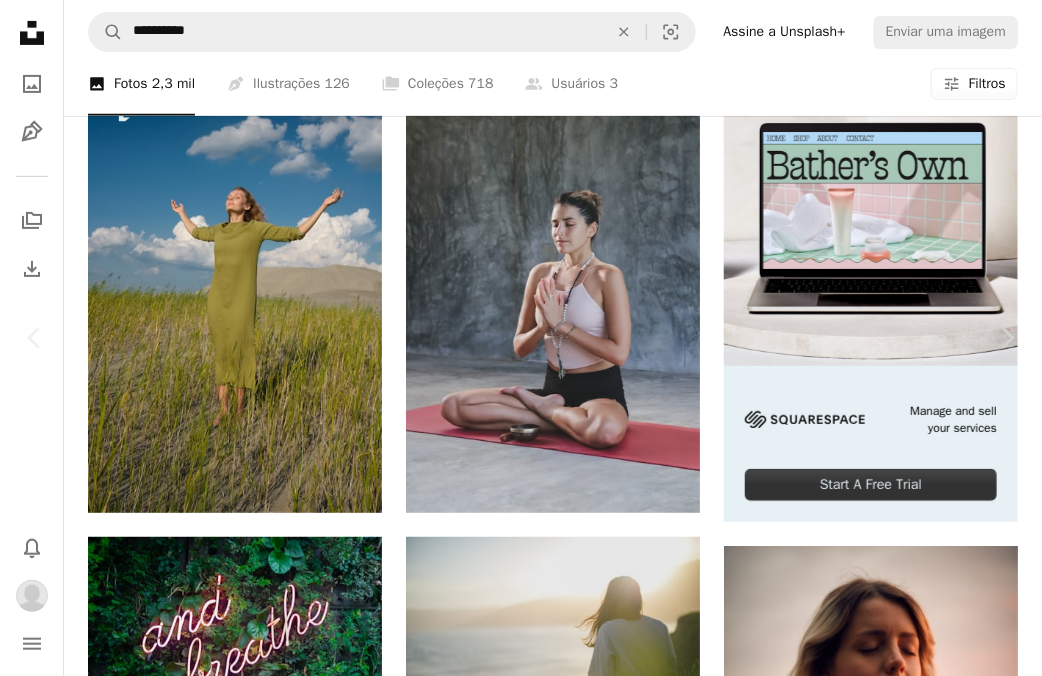 click on "An X shape" at bounding box center [20, 20] 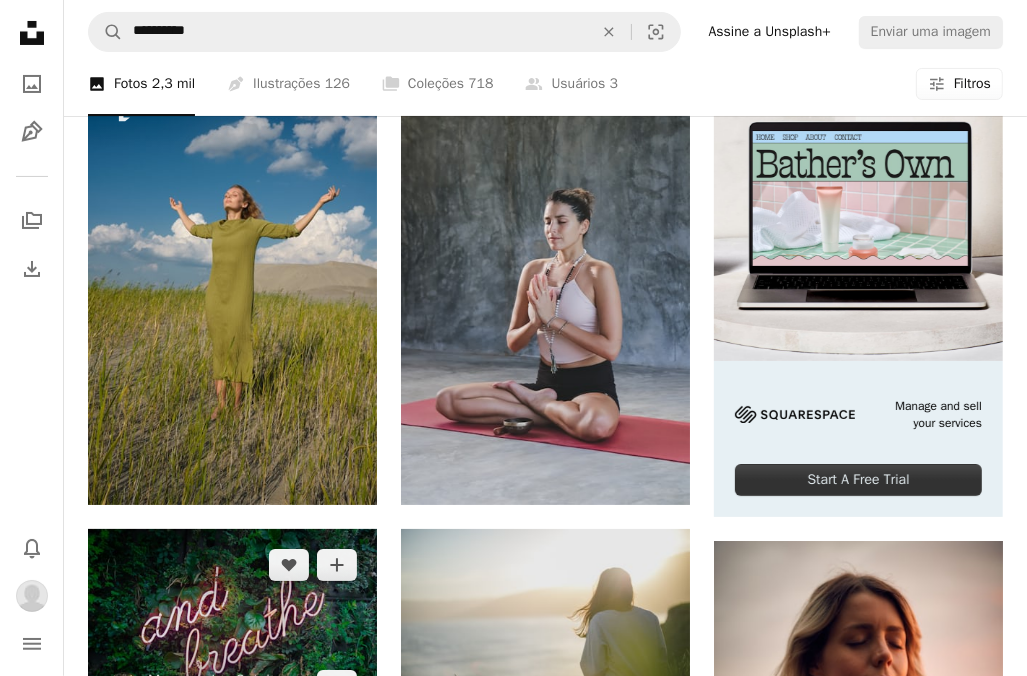 click at bounding box center [232, 625] 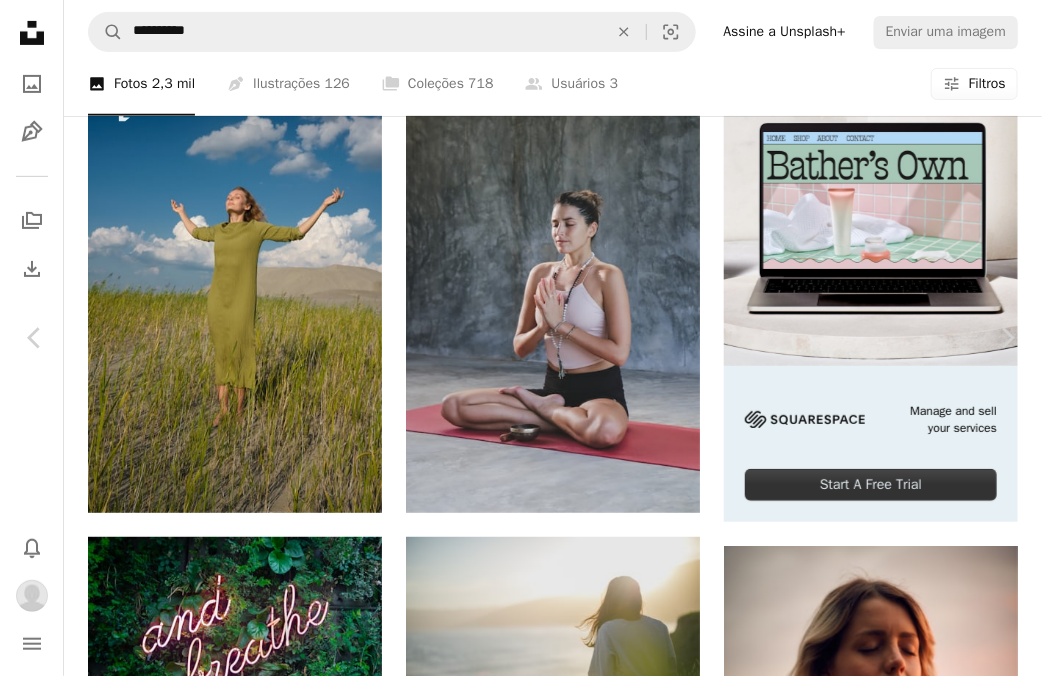 click on "An X shape" at bounding box center [20, 20] 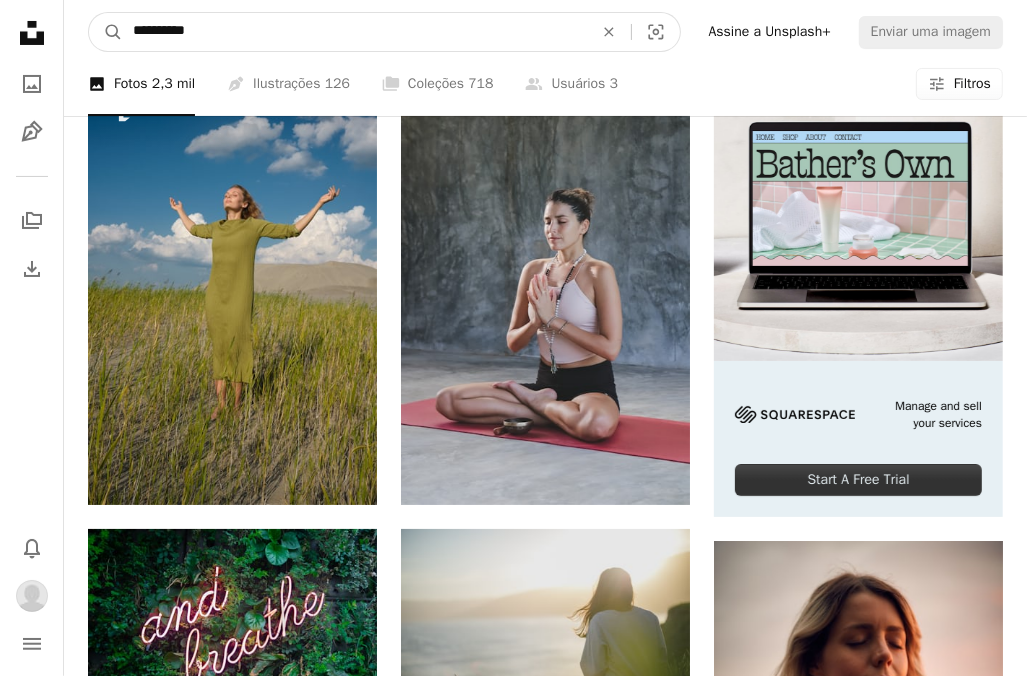 click on "**********" at bounding box center (355, 32) 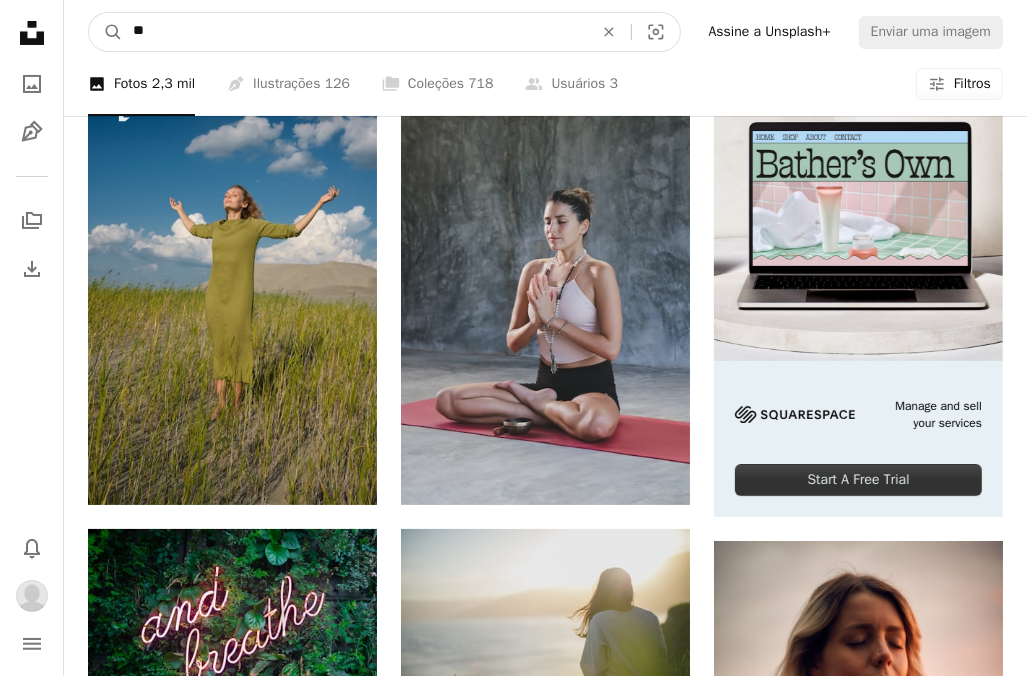 type on "*" 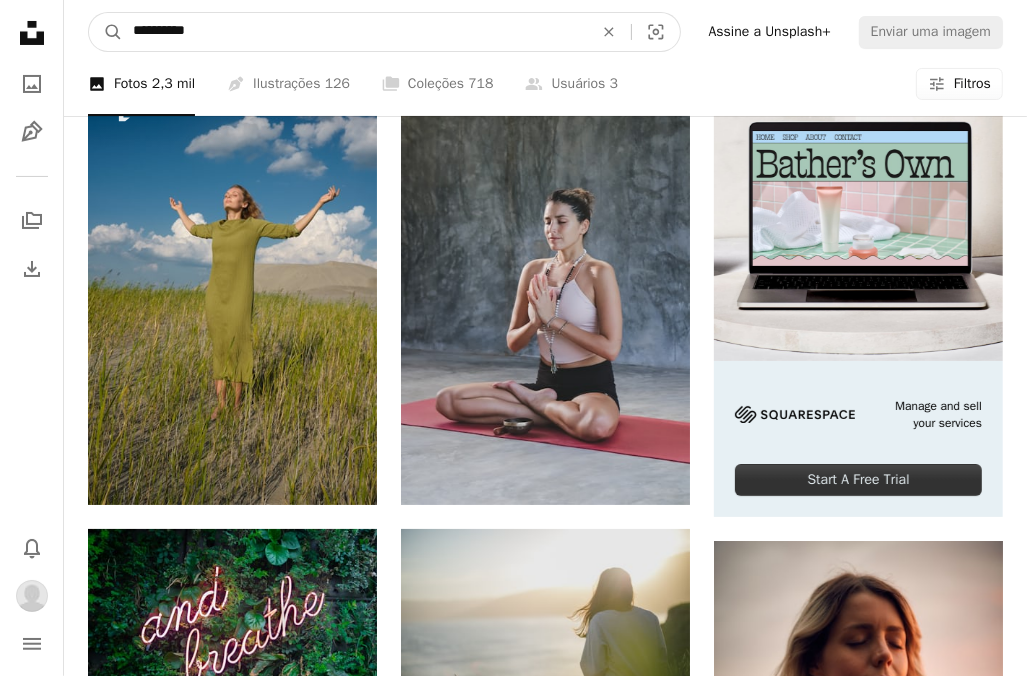 type on "**********" 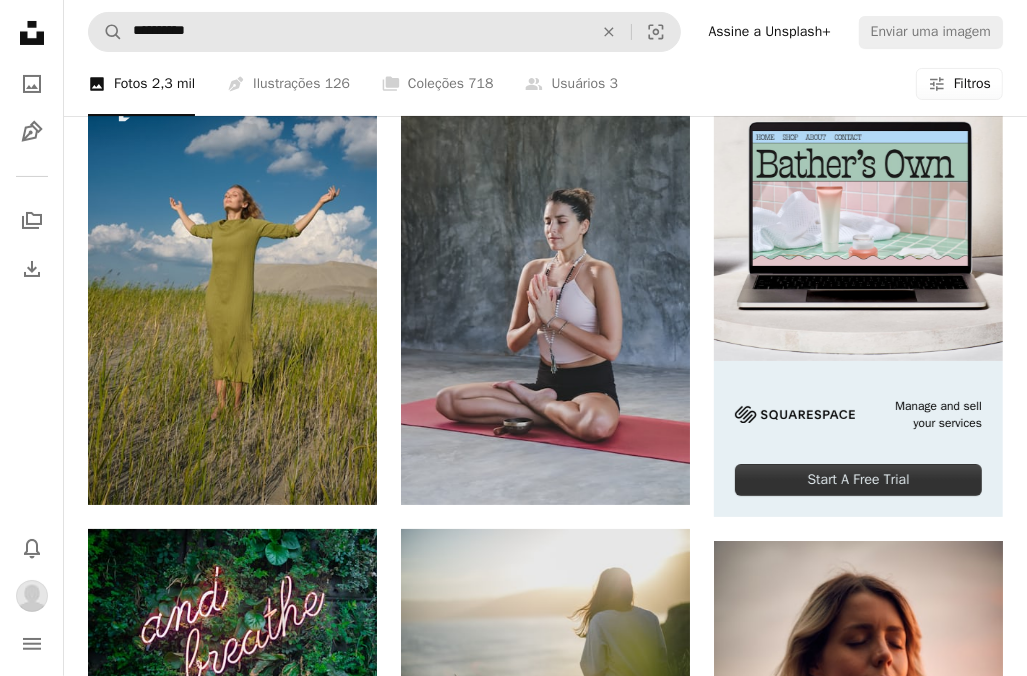 scroll, scrollTop: 0, scrollLeft: 0, axis: both 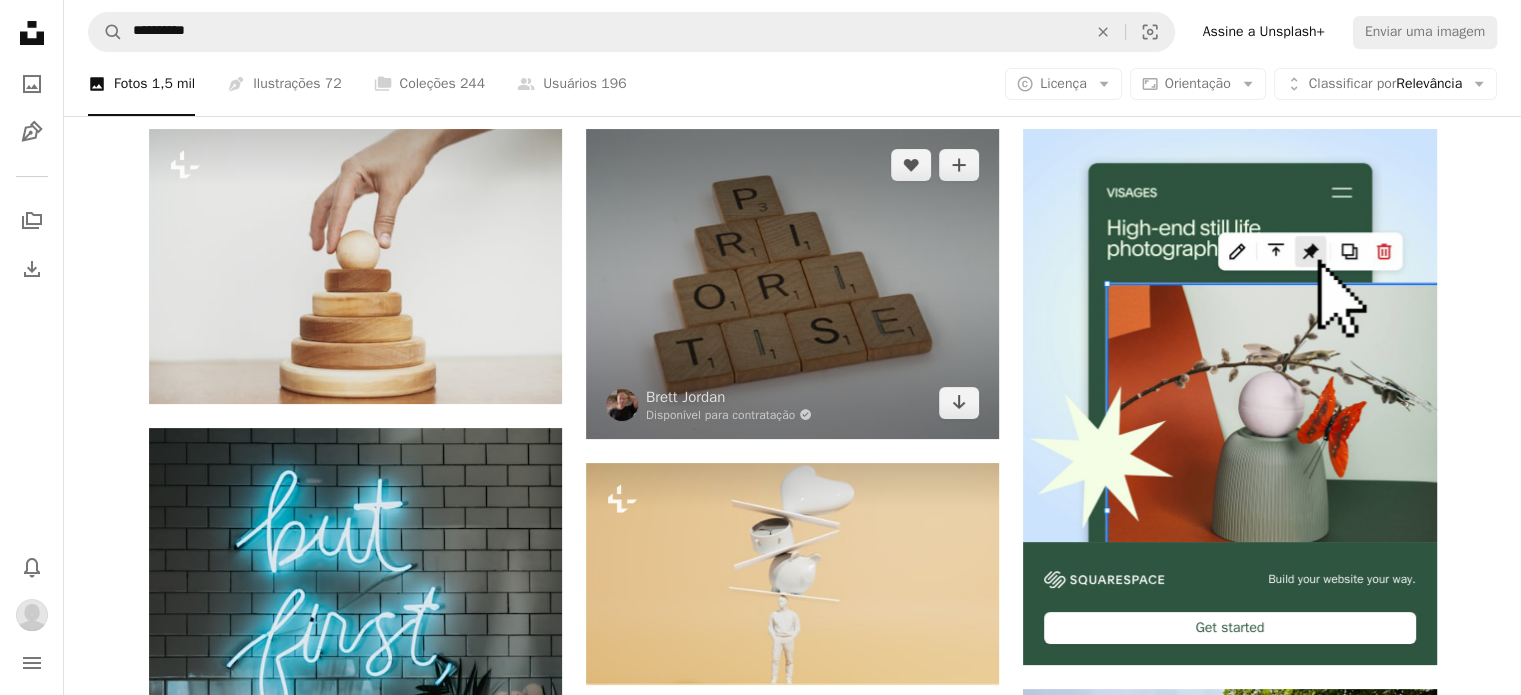 click at bounding box center (792, 284) 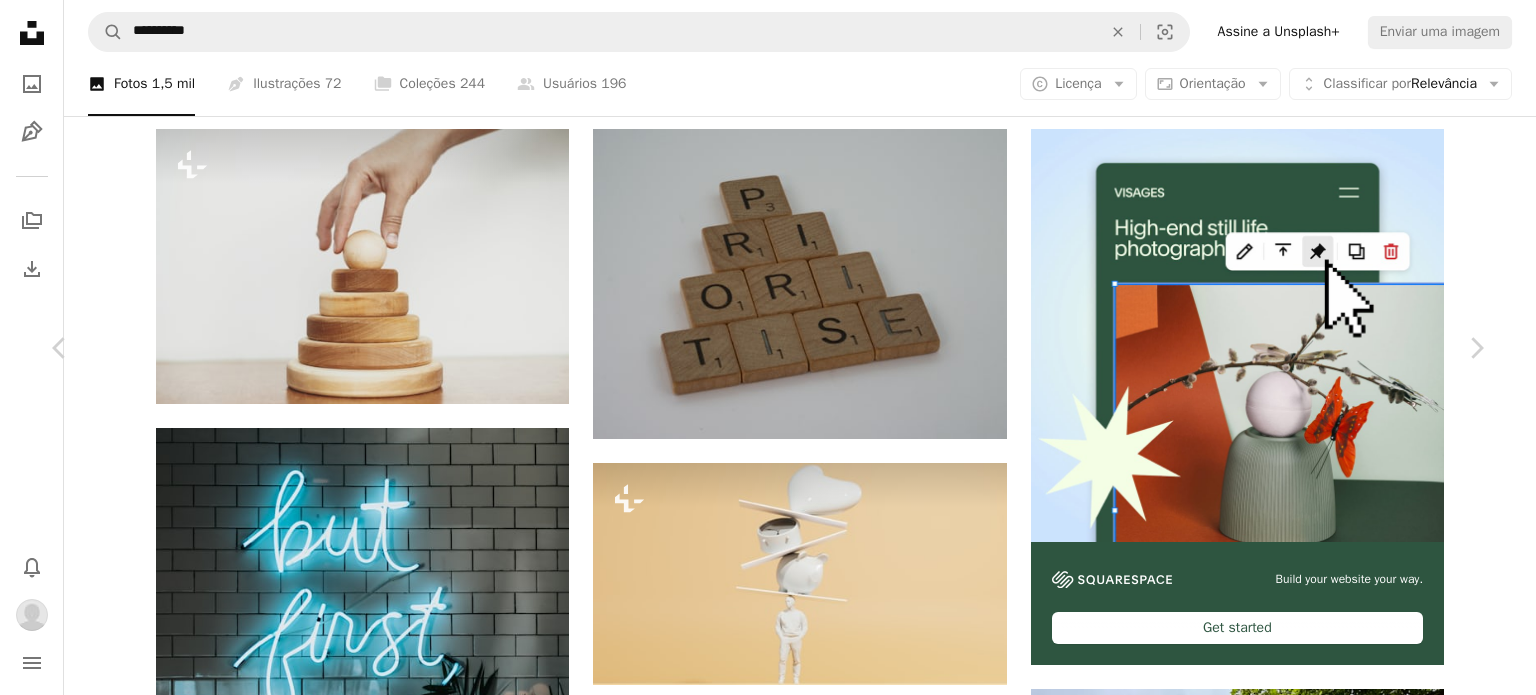 click at bounding box center [761, 4448] 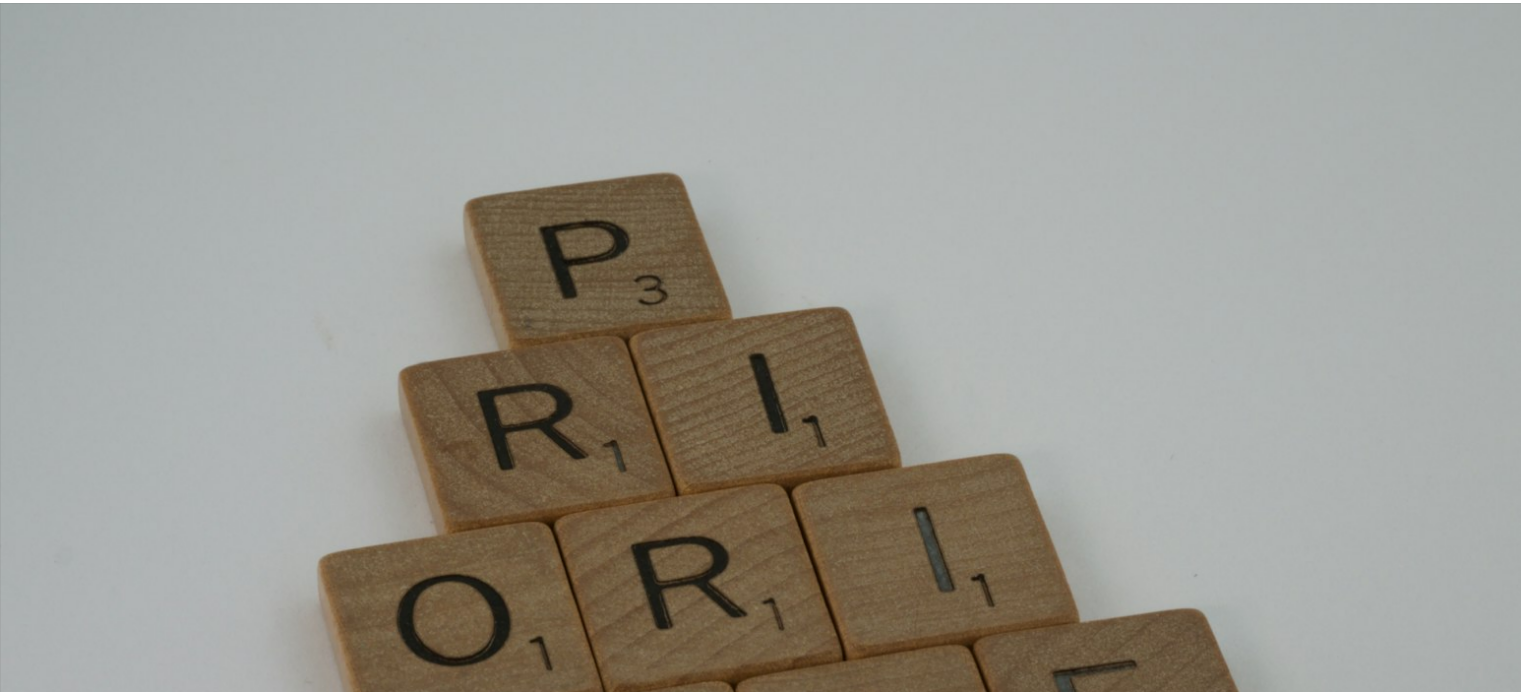 scroll, scrollTop: 218, scrollLeft: 0, axis: vertical 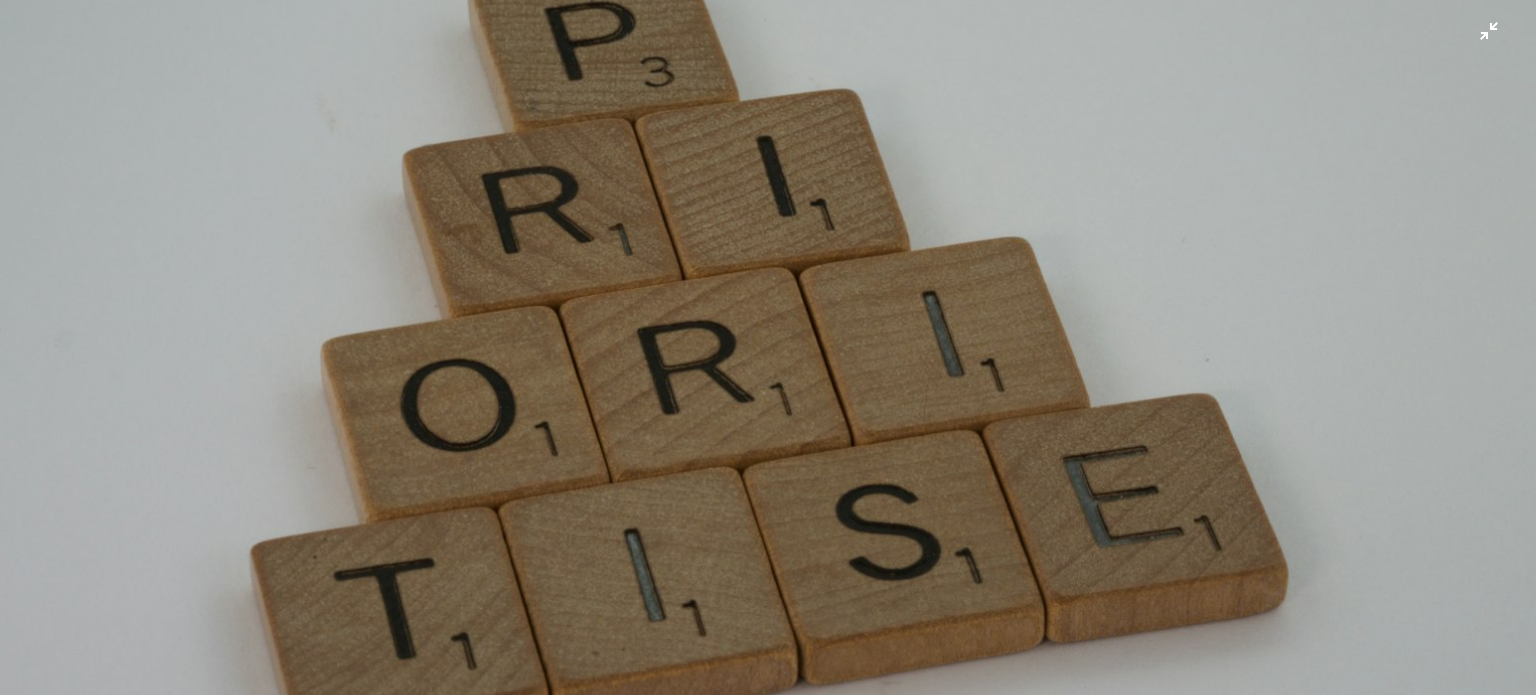 click at bounding box center [768, 358] 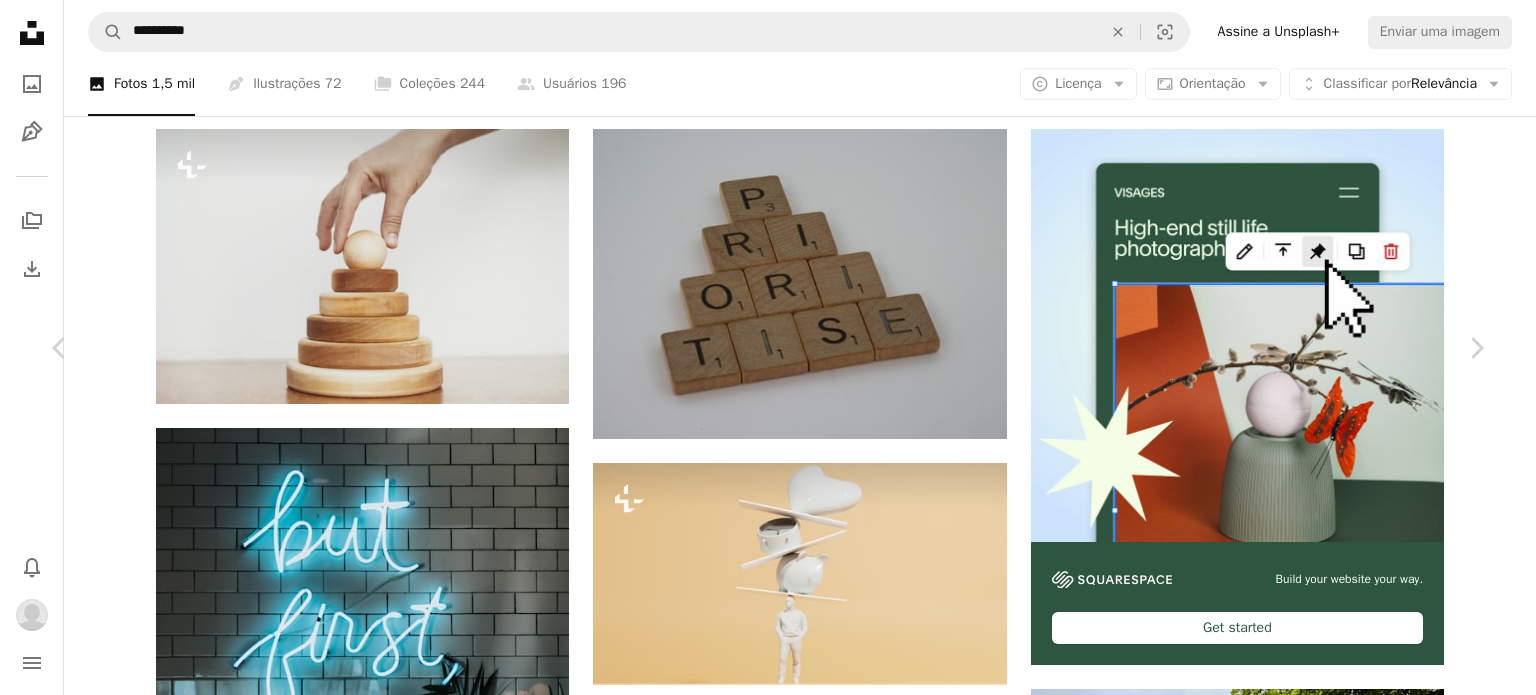 click on "An X shape" at bounding box center (20, 20) 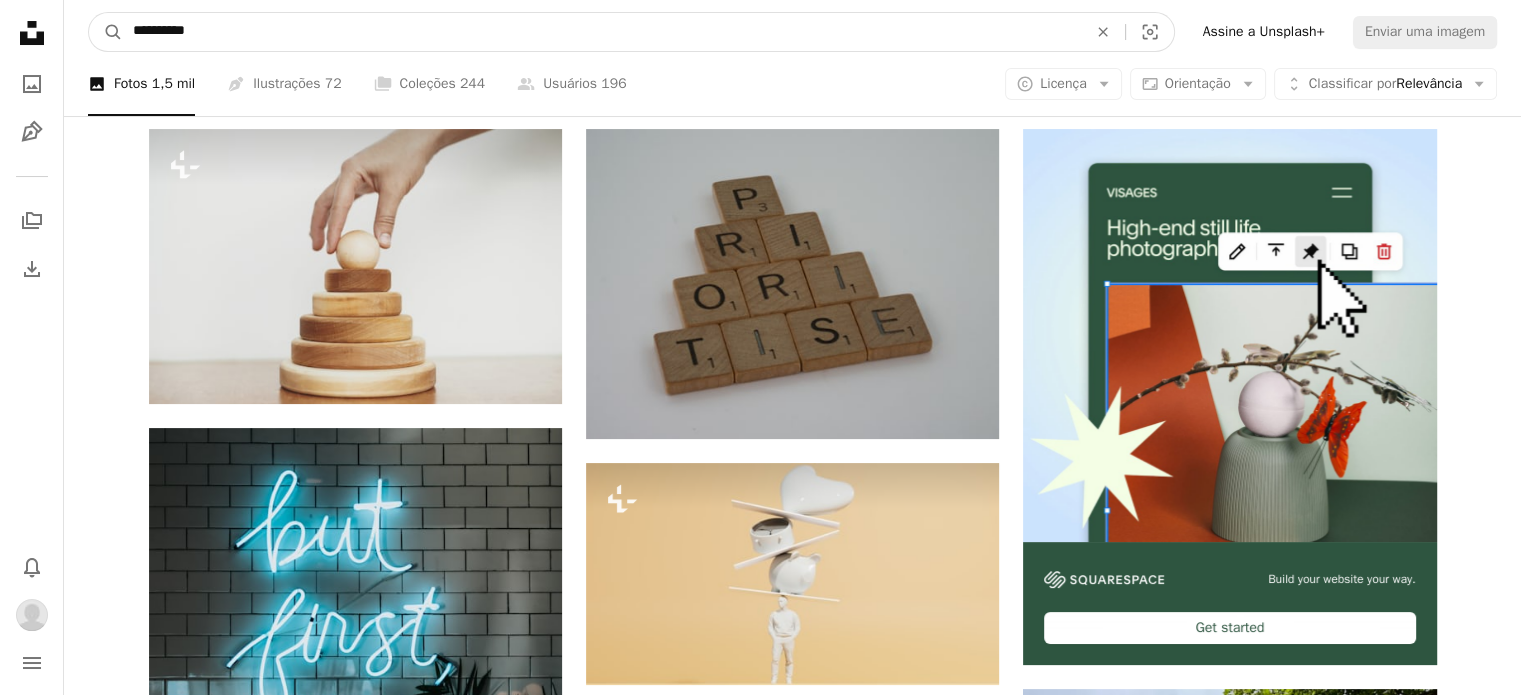 click on "**********" at bounding box center [602, 32] 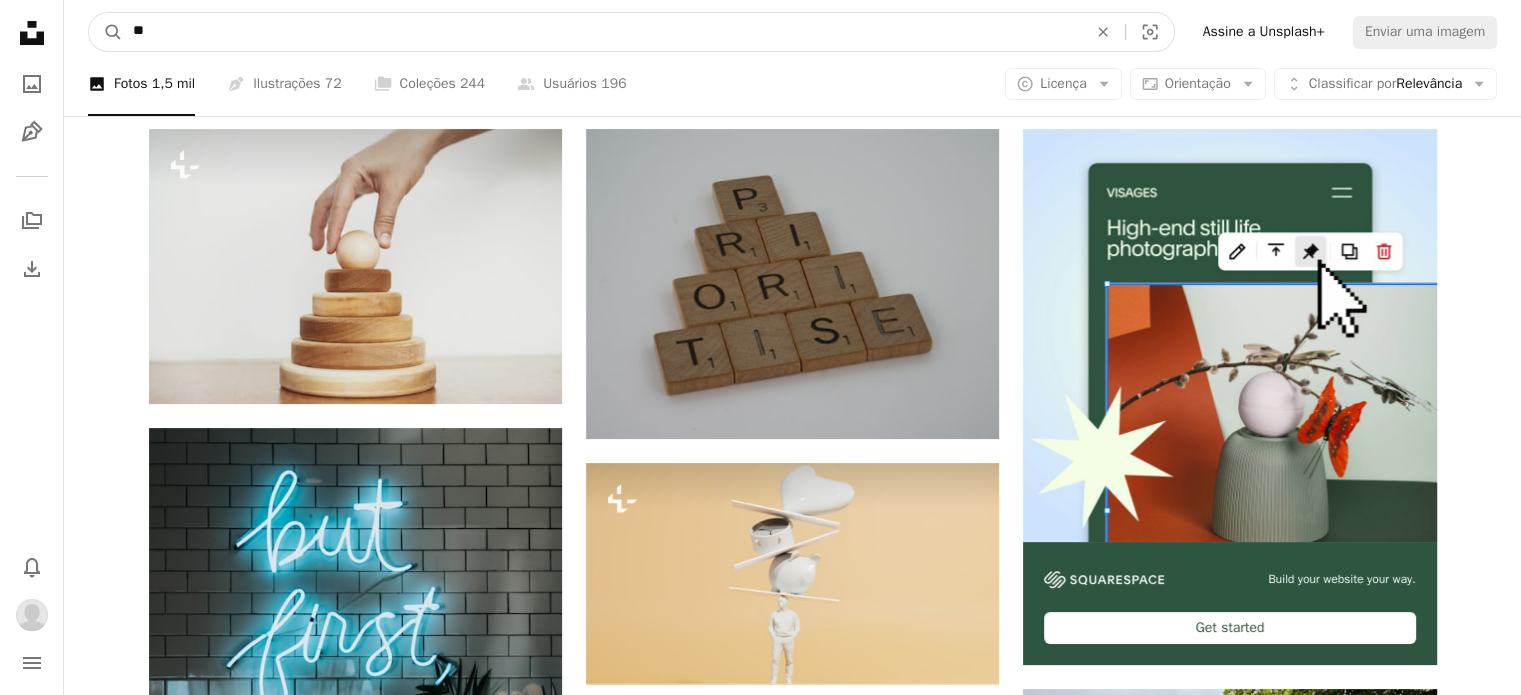 type on "*" 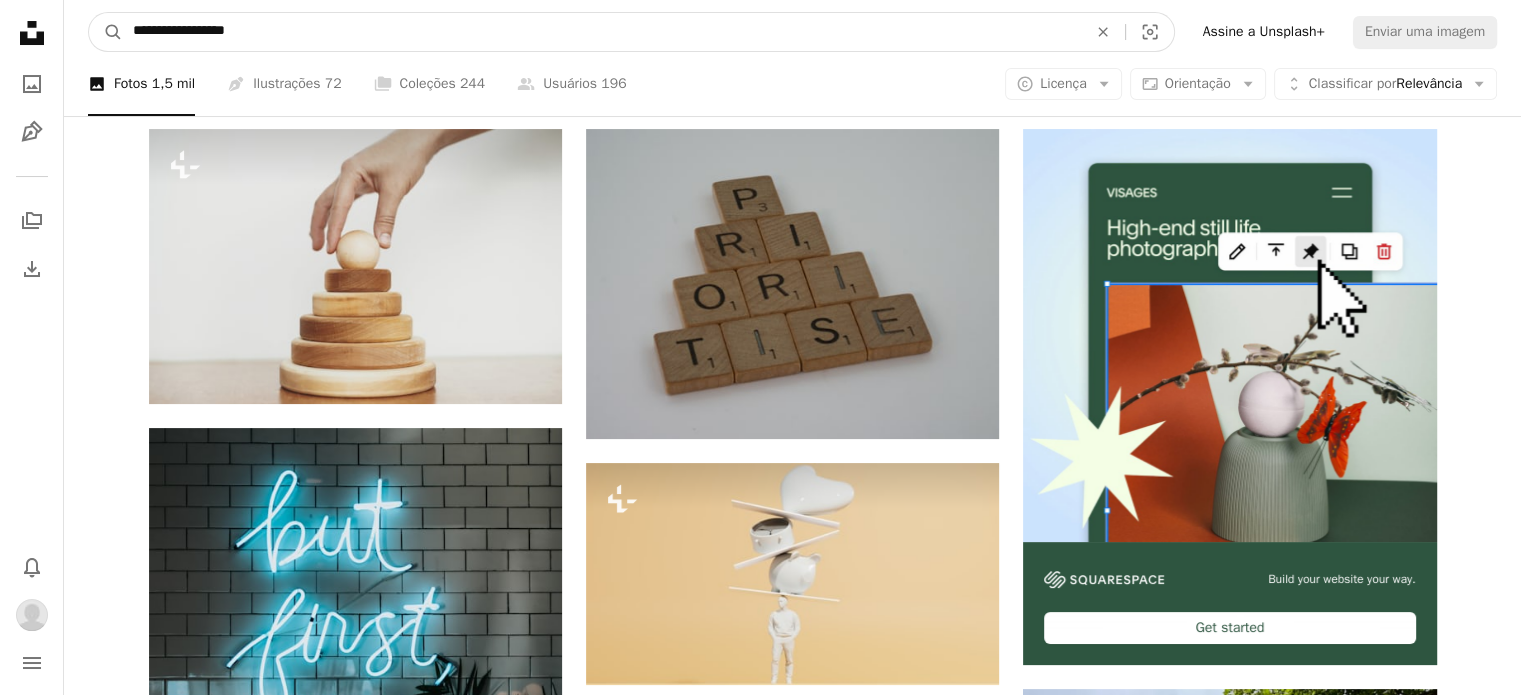 type on "**********" 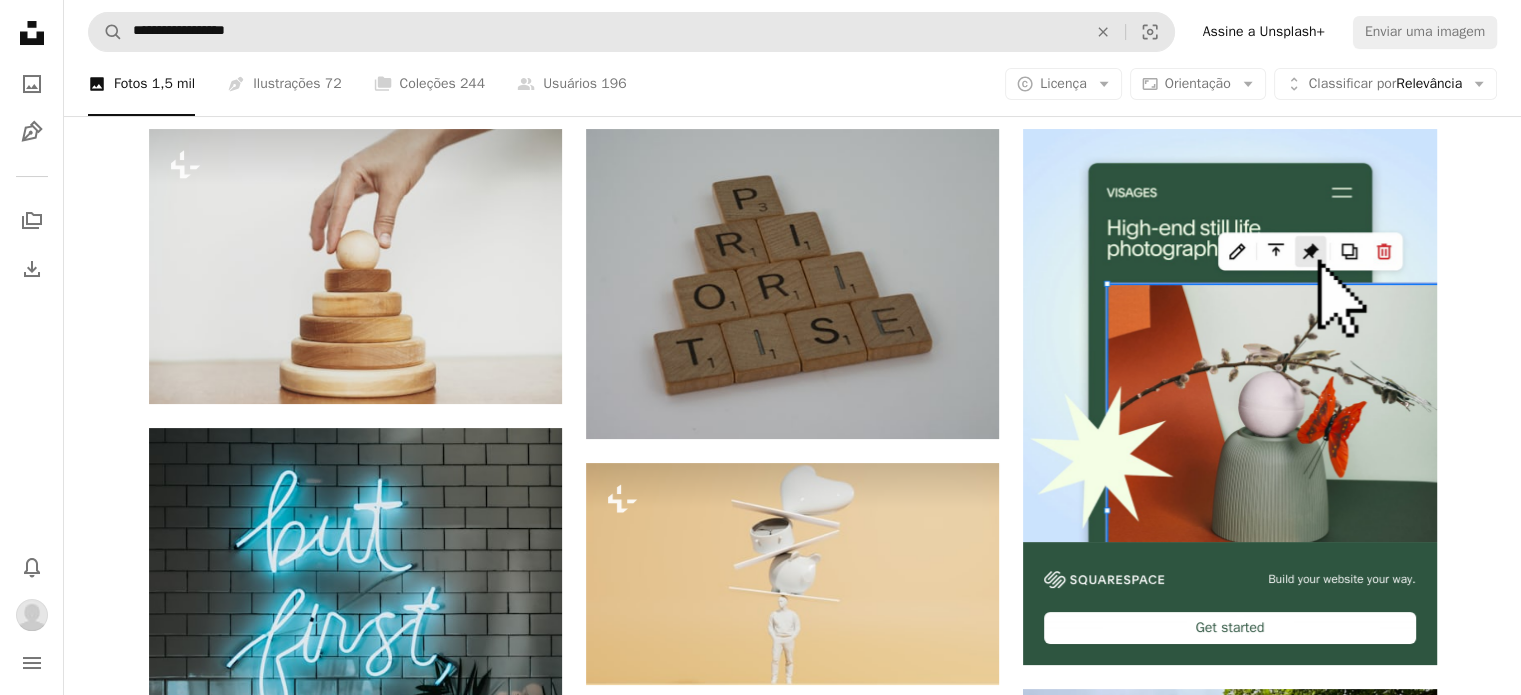 scroll, scrollTop: 0, scrollLeft: 0, axis: both 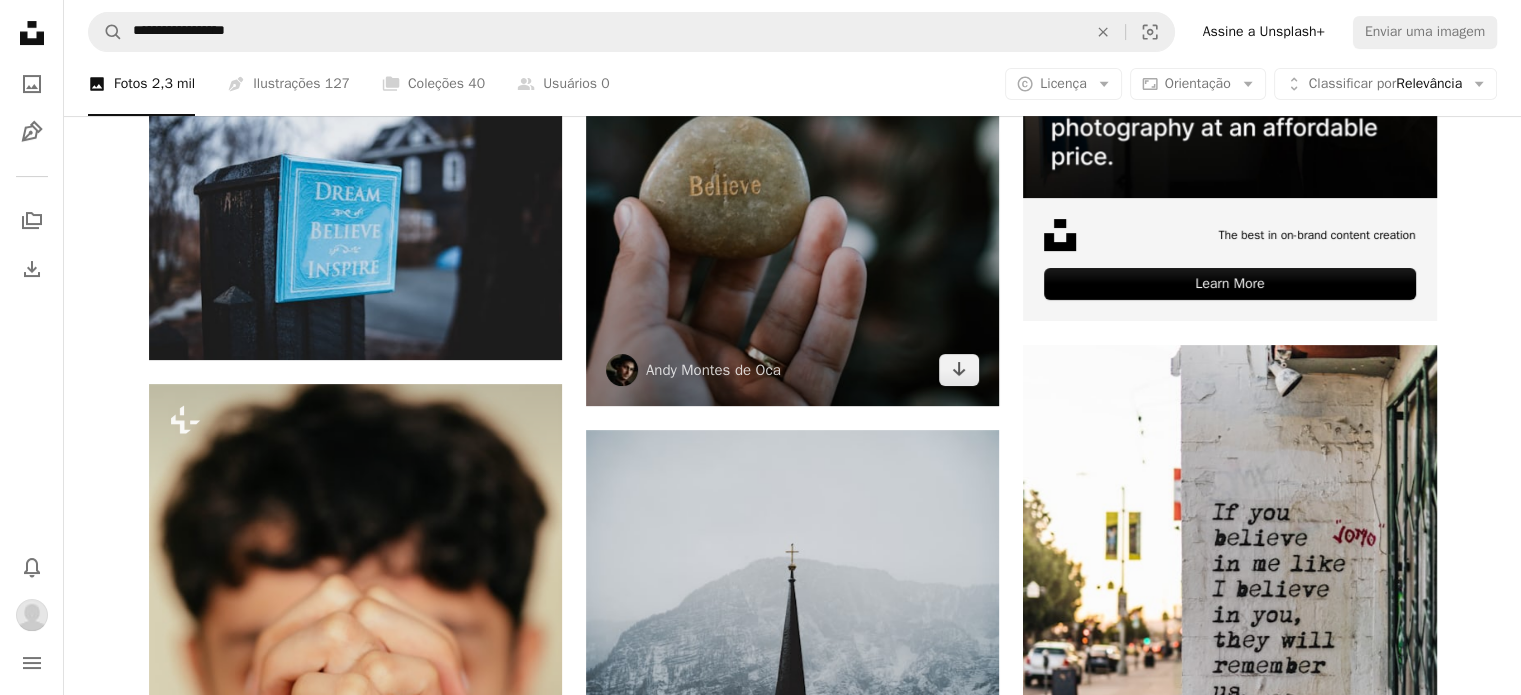 click at bounding box center [792, 95] 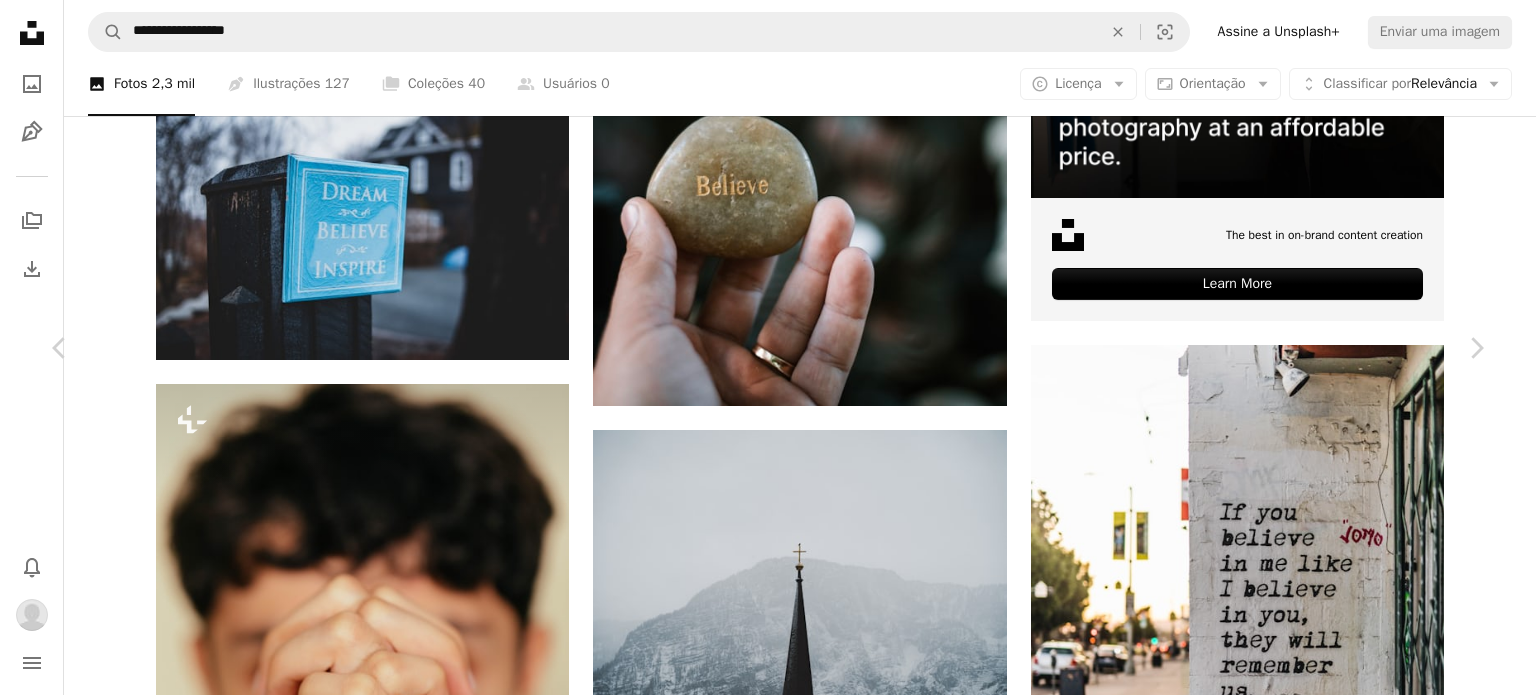 click at bounding box center [761, 4169] 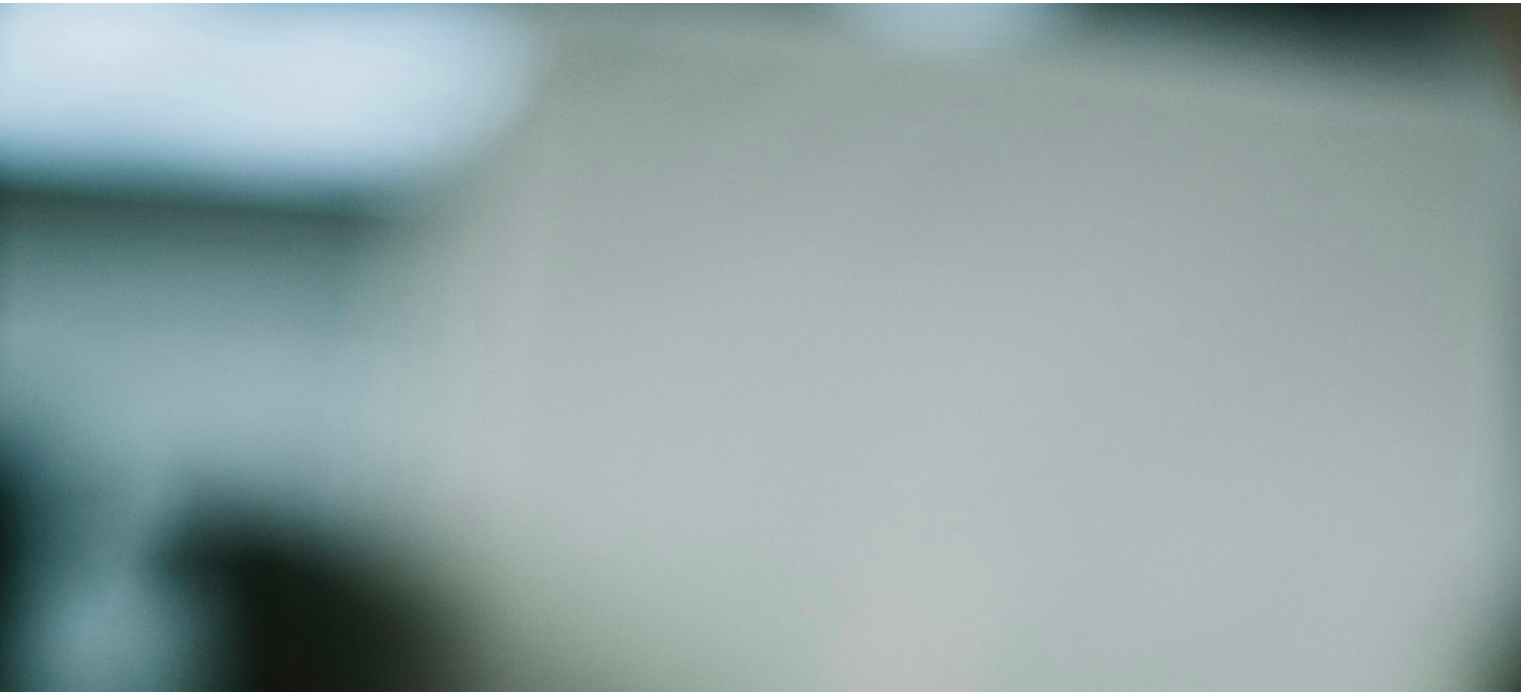 scroll, scrollTop: 785, scrollLeft: 0, axis: vertical 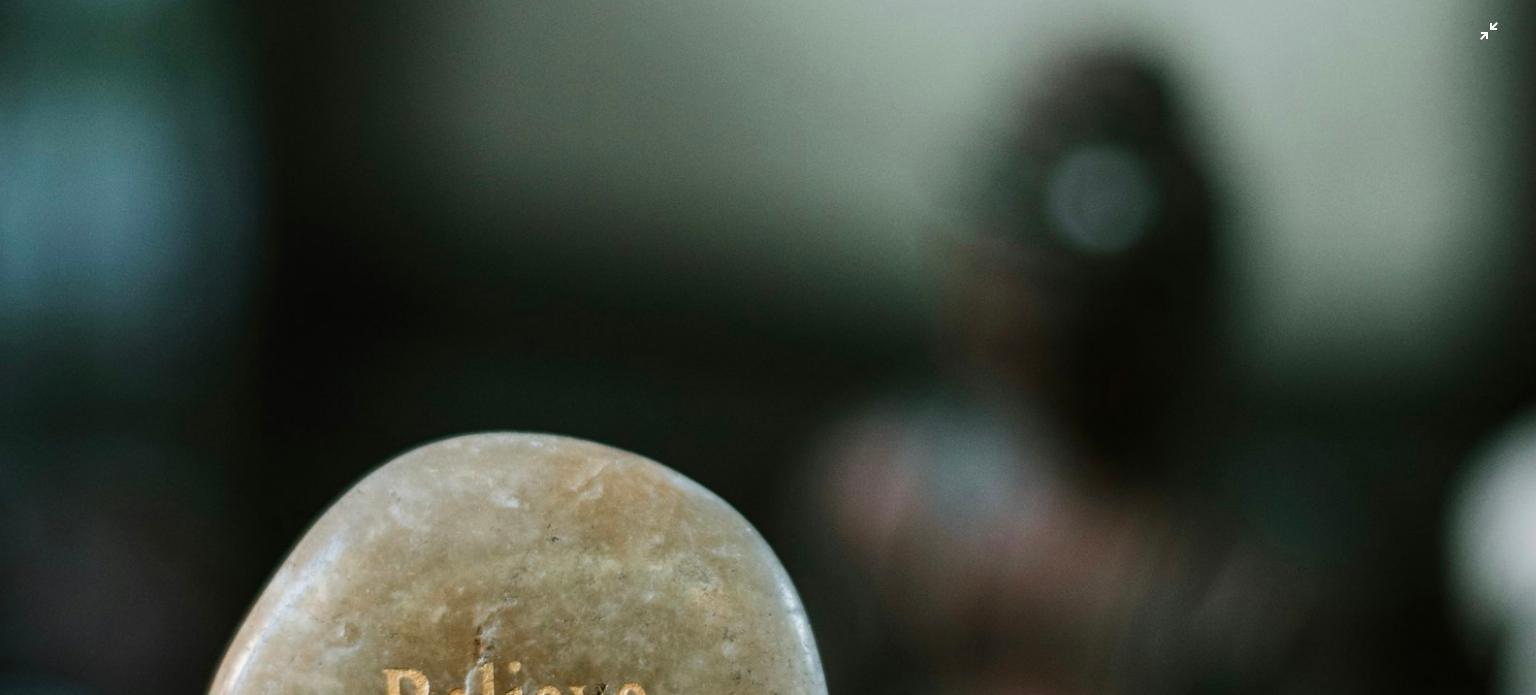 drag, startPoint x: 895, startPoint y: 326, endPoint x: 828, endPoint y: 436, distance: 128.7983 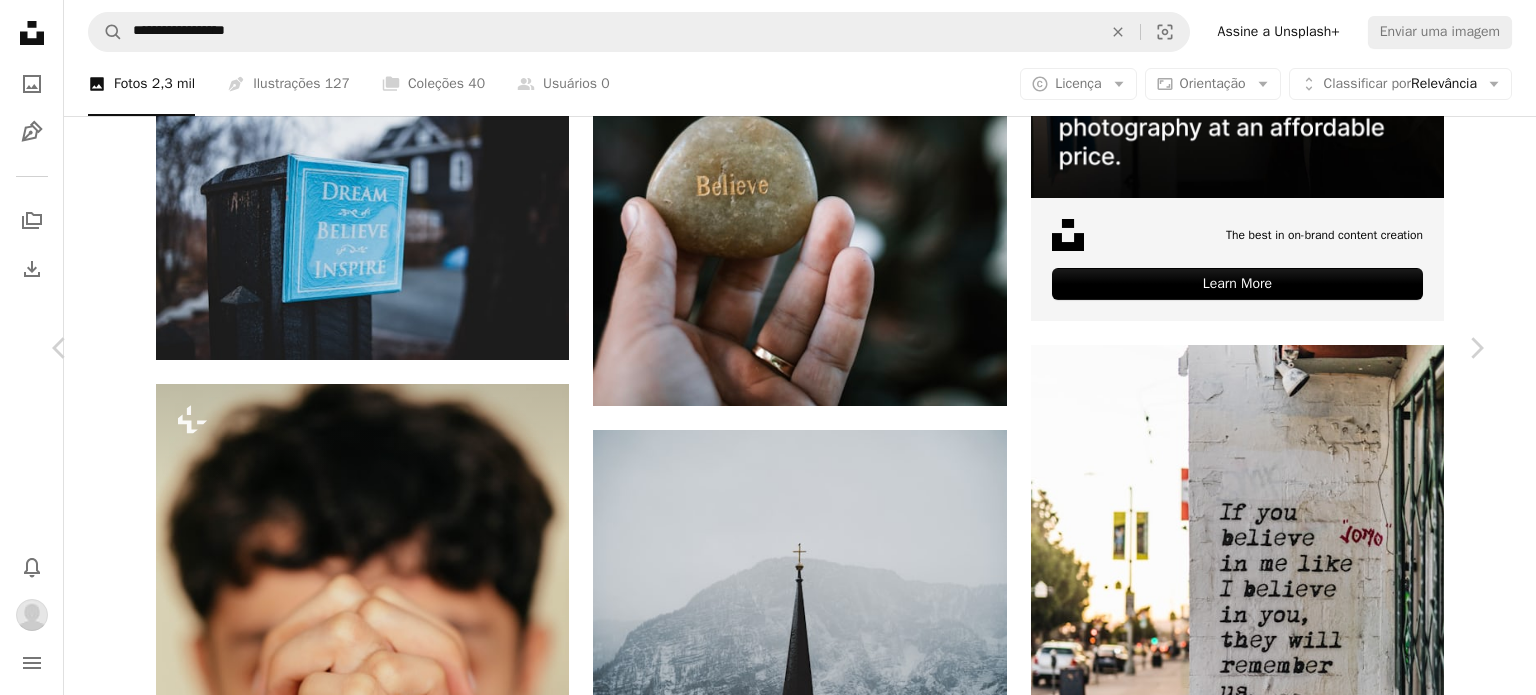 click on "Zoom in" at bounding box center (760, 4169) 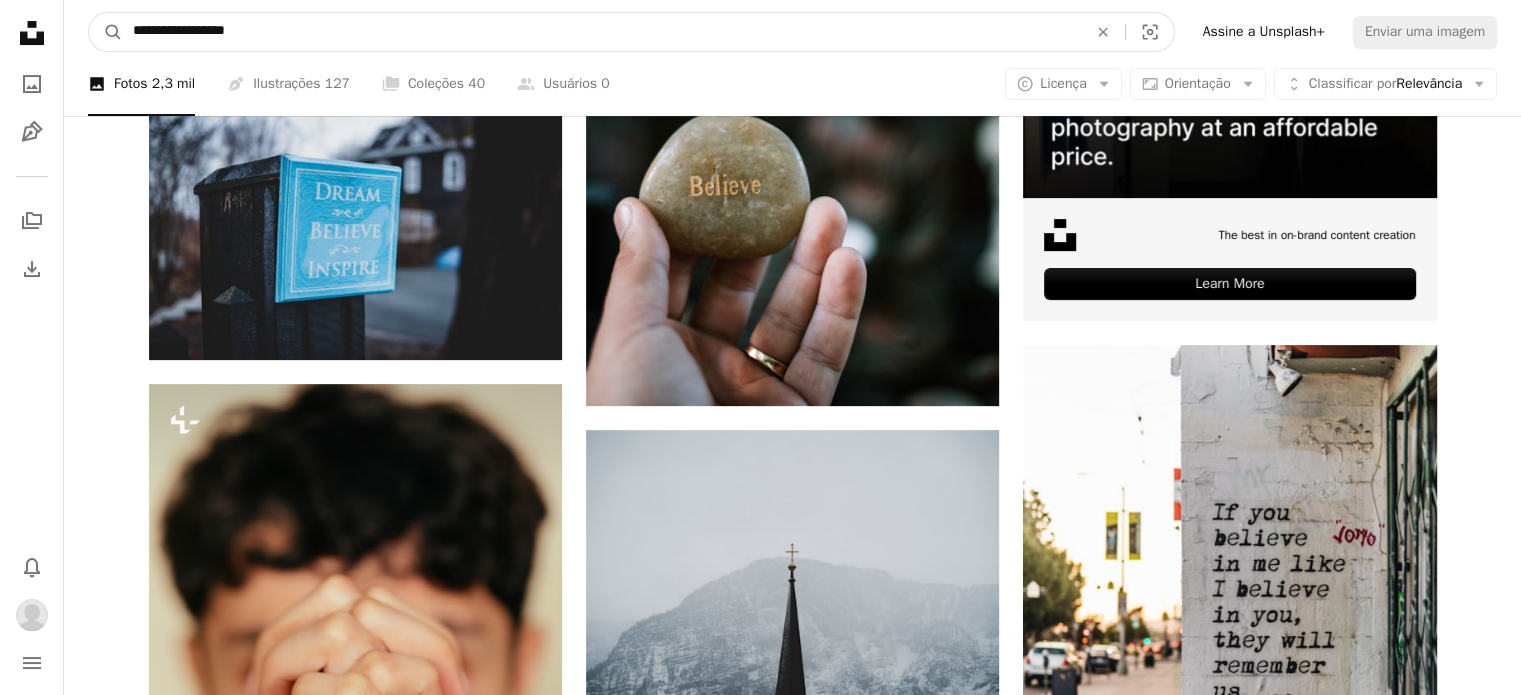 click on "**********" at bounding box center [602, 32] 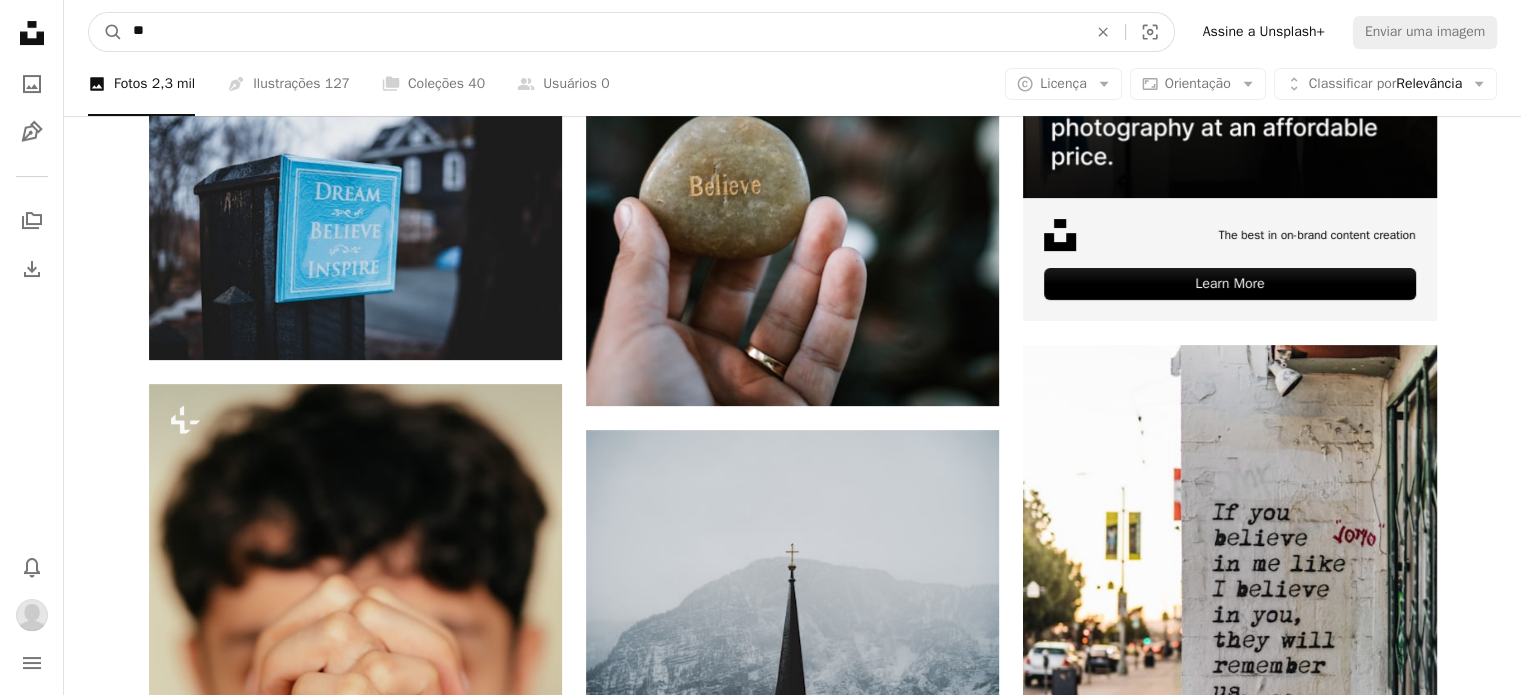 type on "*" 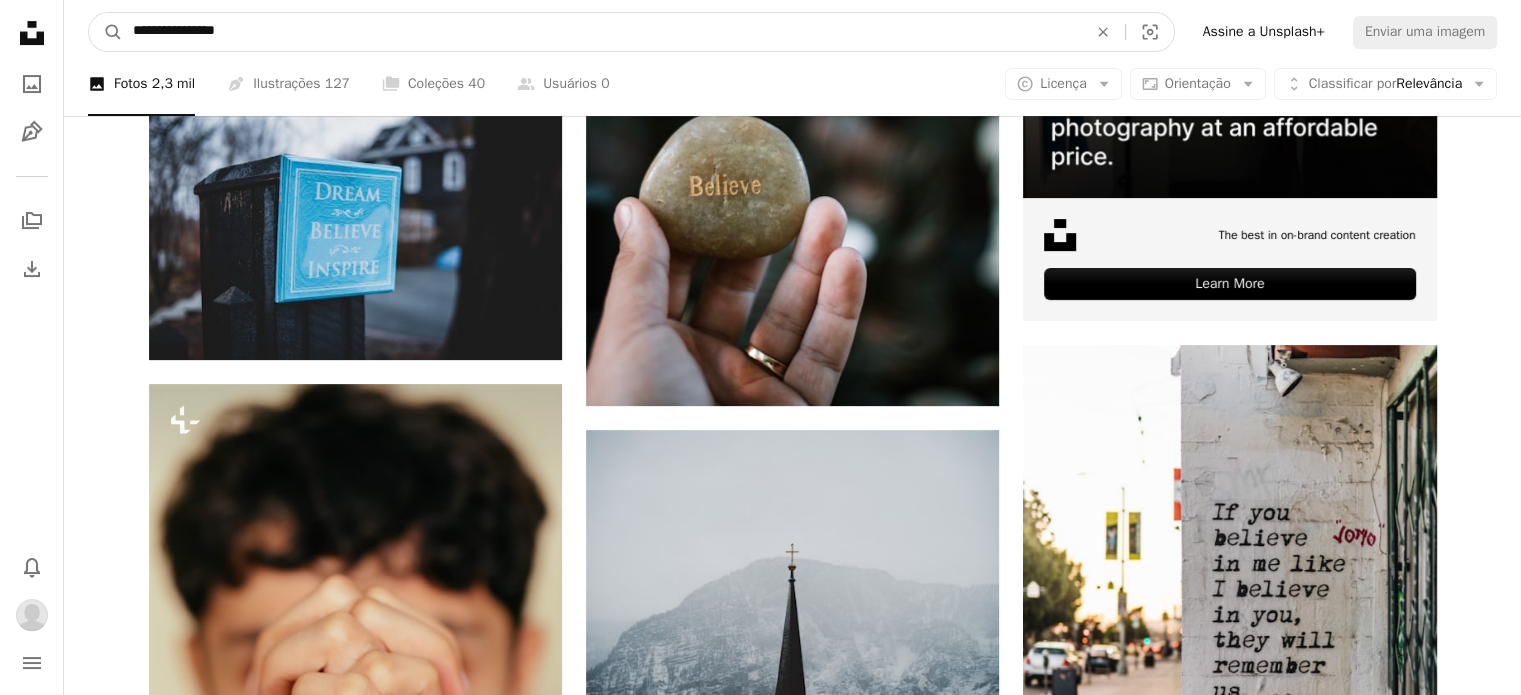 type on "**********" 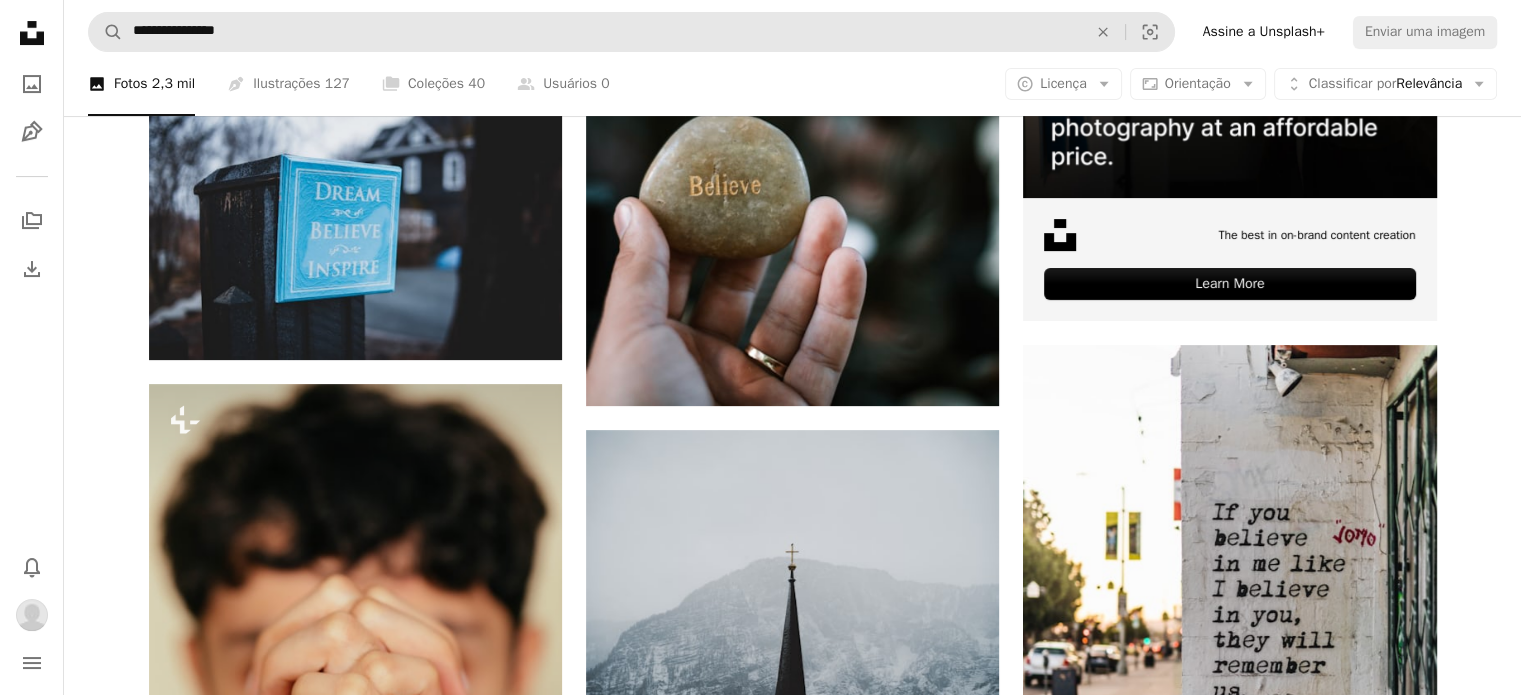 scroll, scrollTop: 0, scrollLeft: 0, axis: both 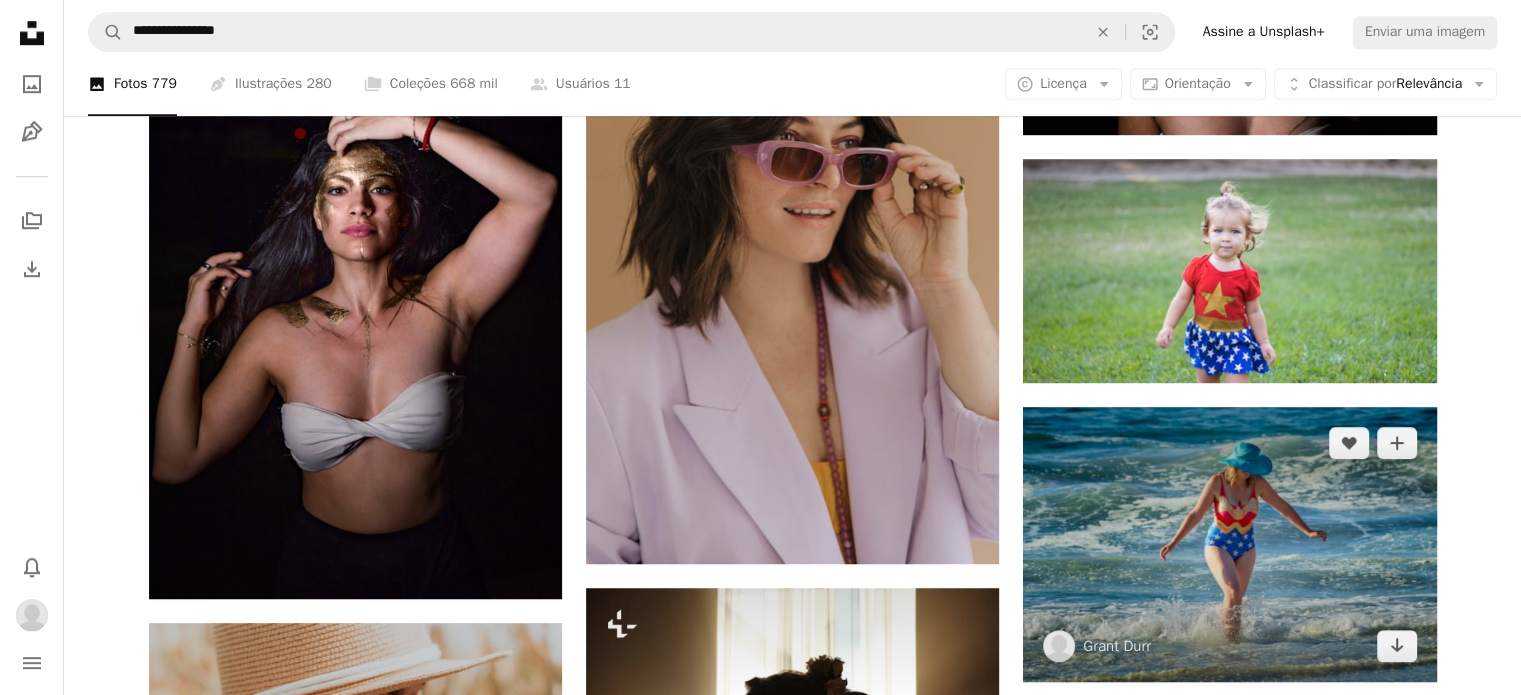 click at bounding box center (1229, 544) 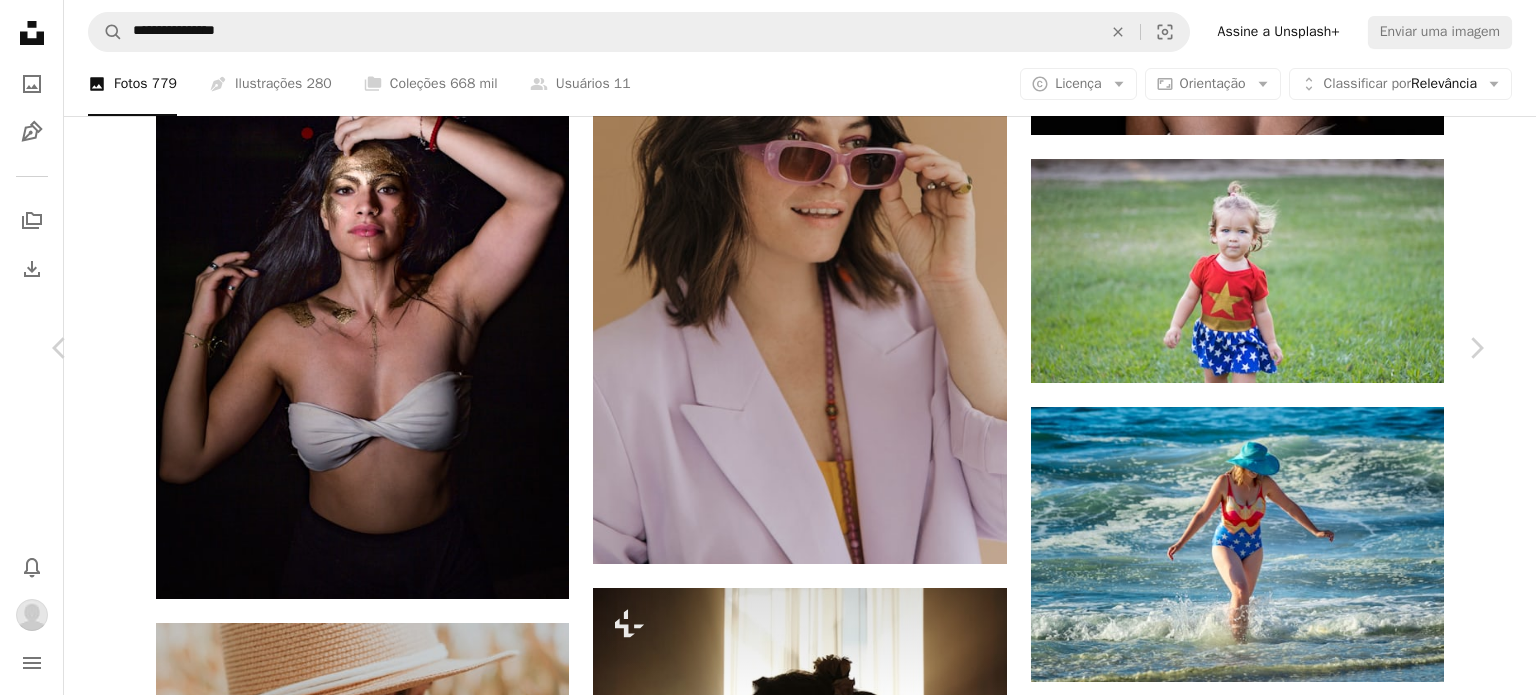click at bounding box center [761, 3688] 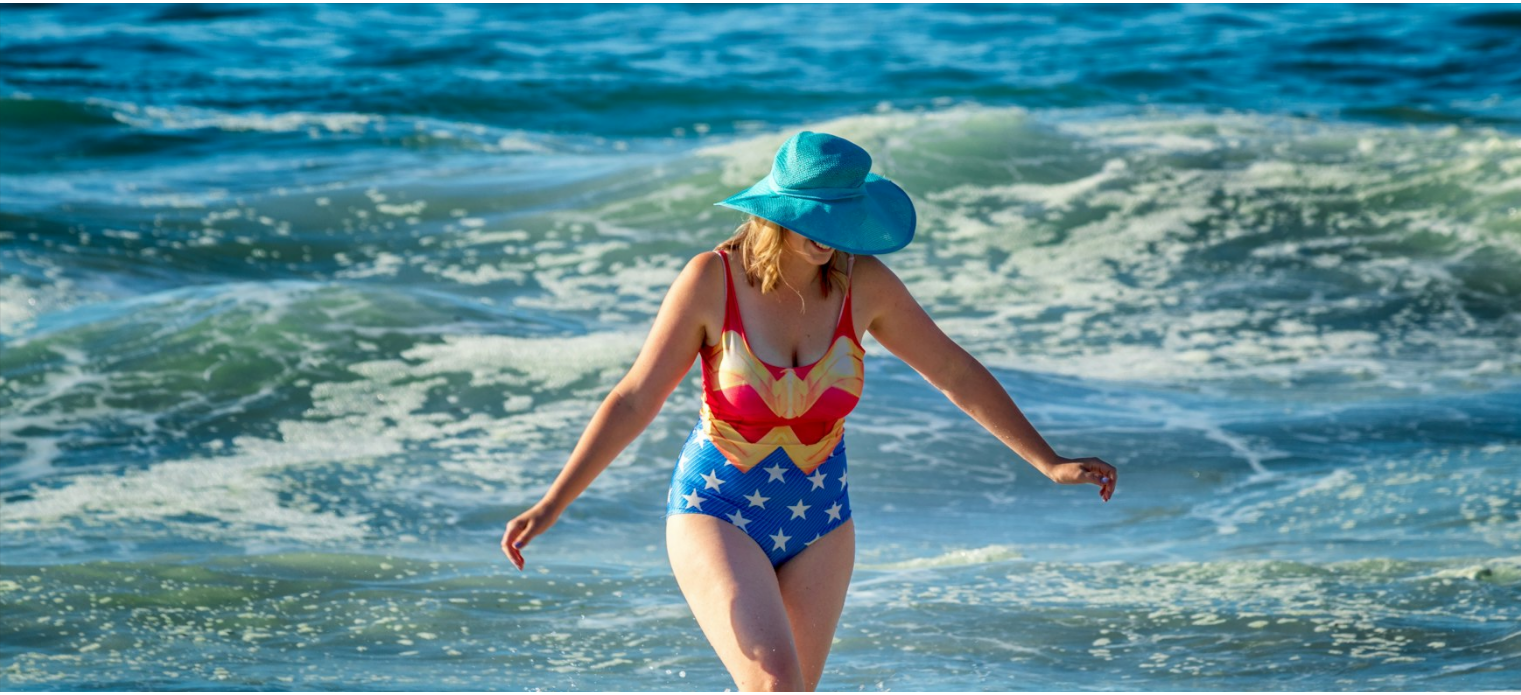 scroll, scrollTop: 155, scrollLeft: 0, axis: vertical 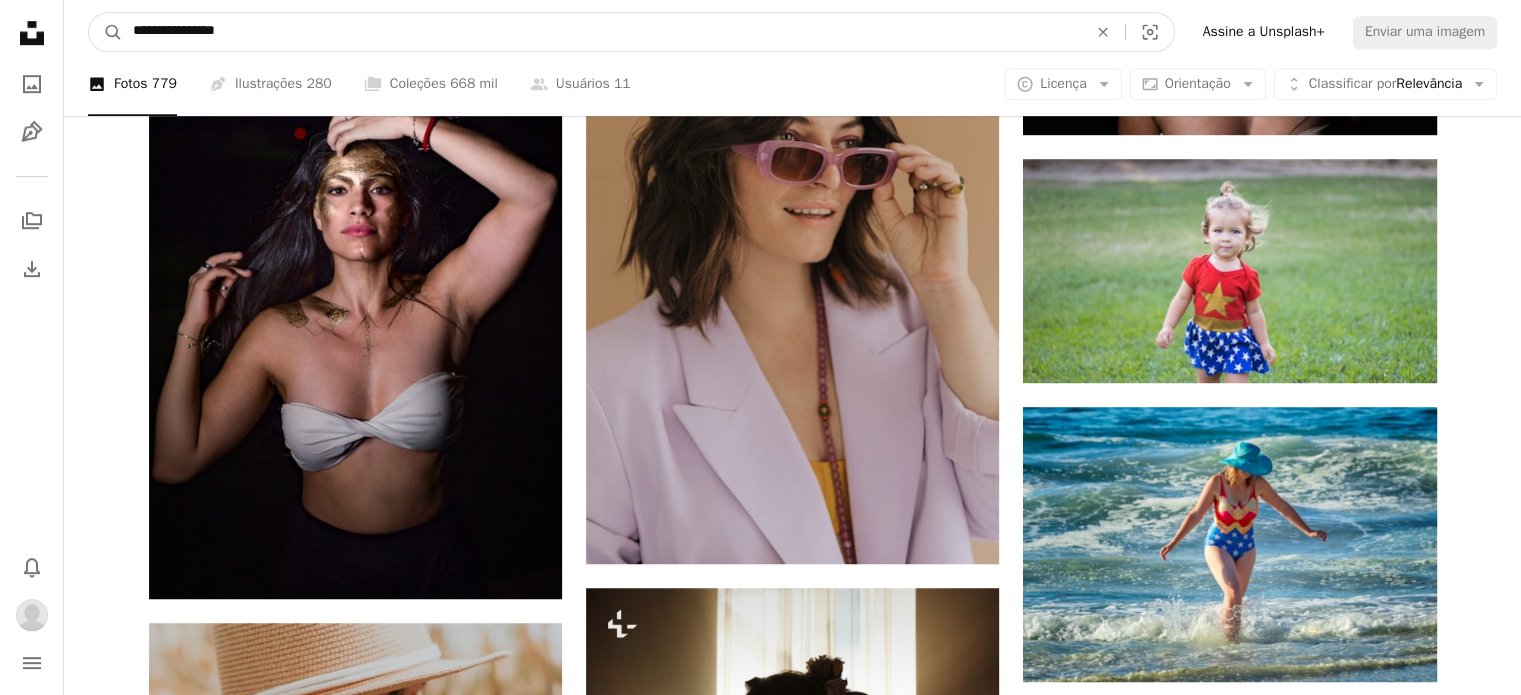 click on "**********" at bounding box center (602, 32) 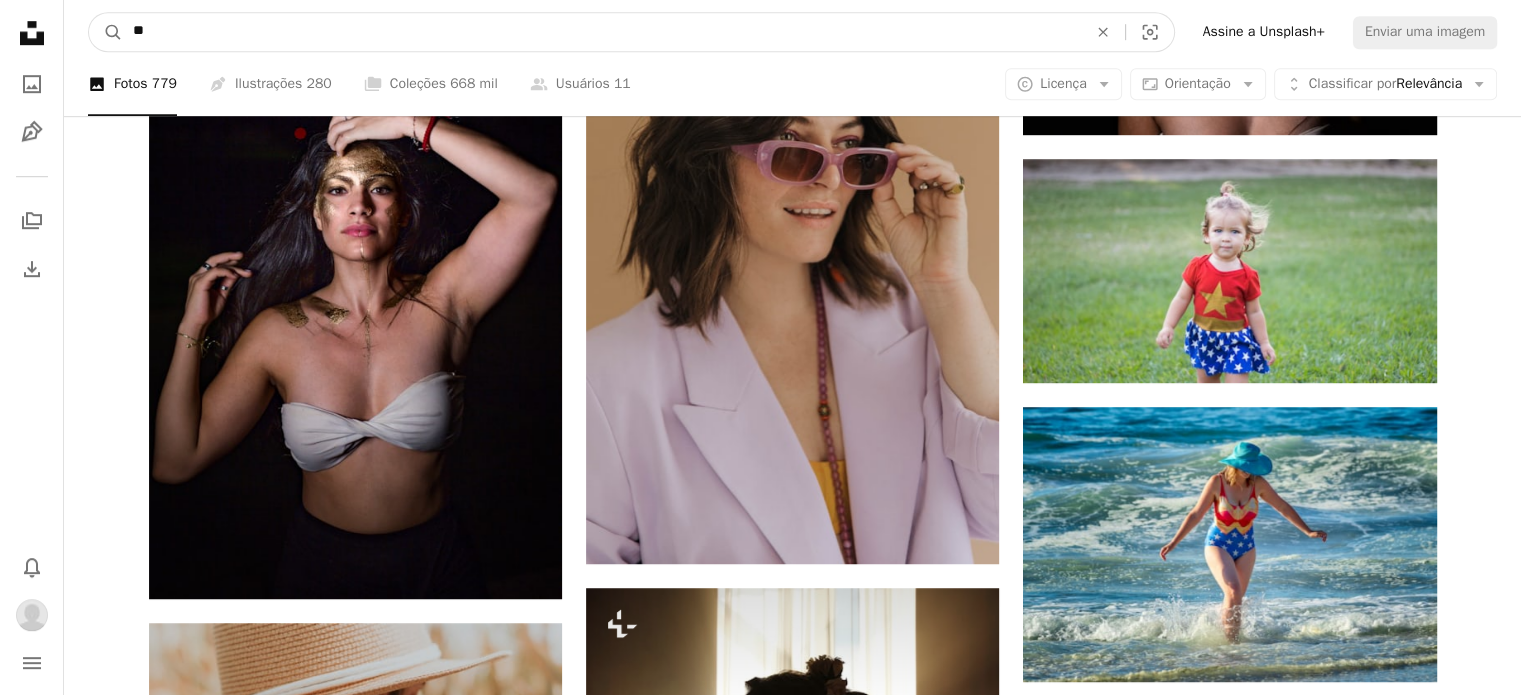 type on "*" 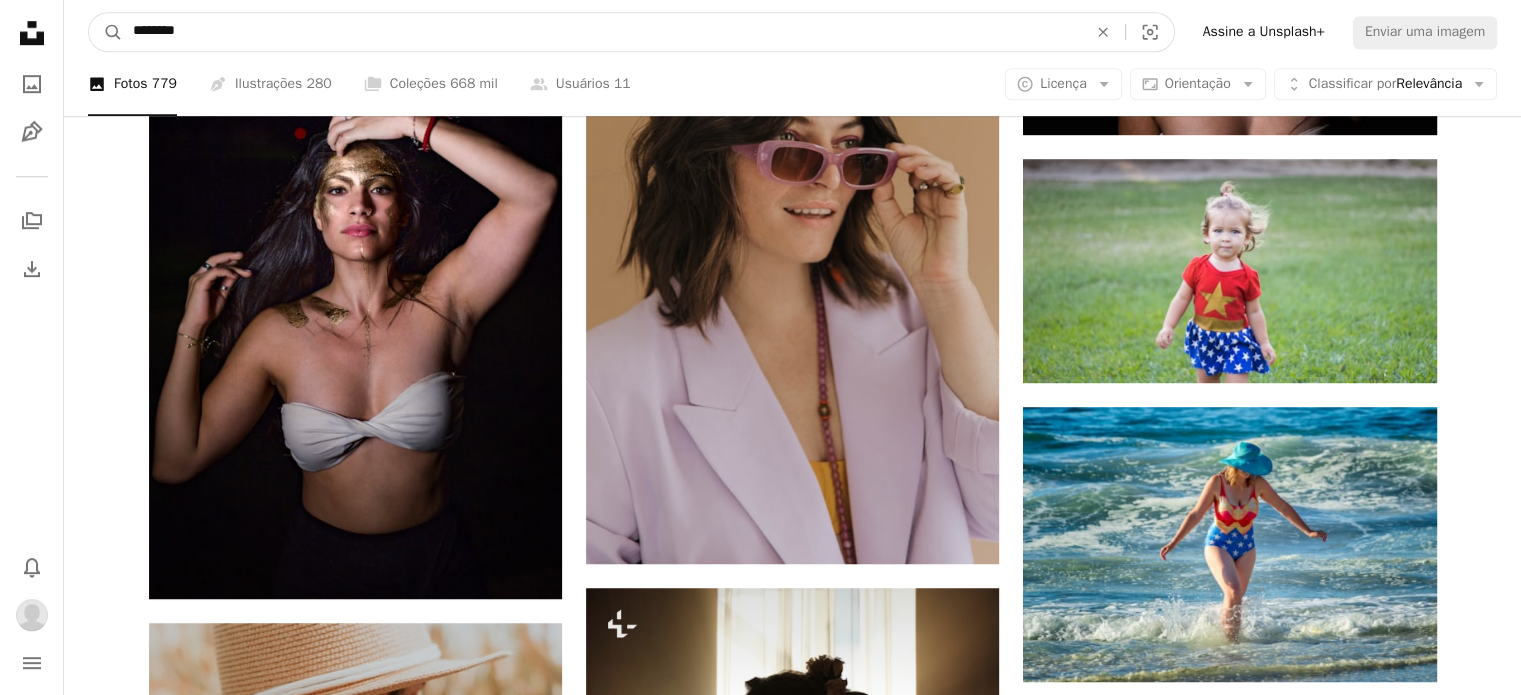type on "********" 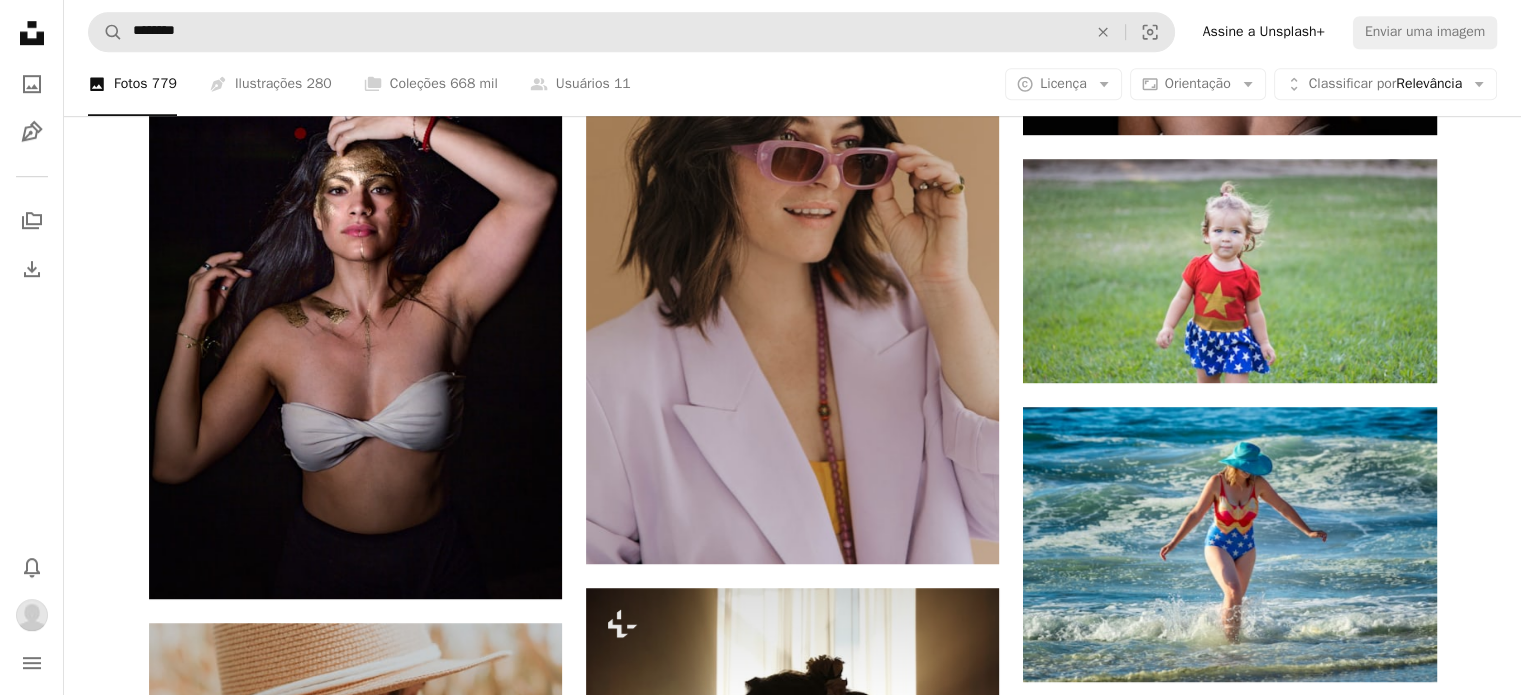 scroll, scrollTop: 0, scrollLeft: 0, axis: both 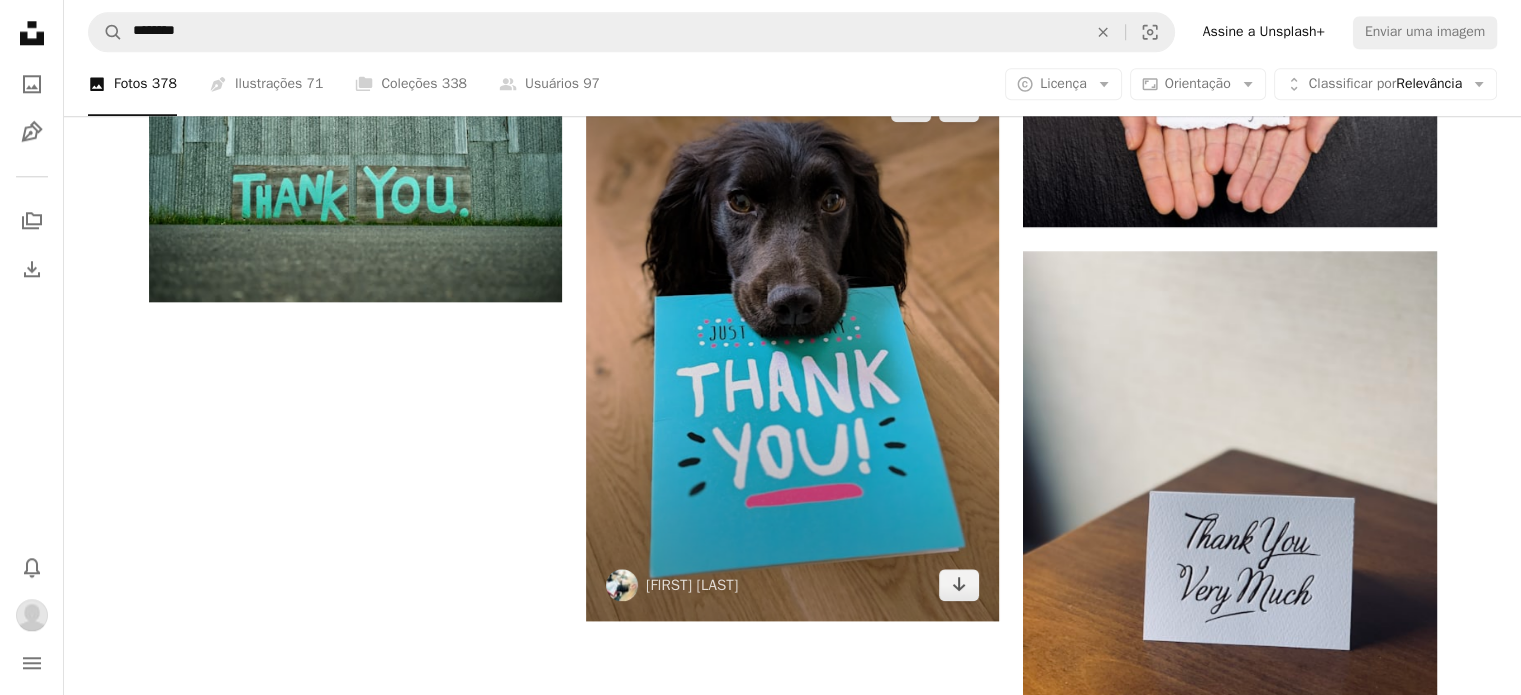 drag, startPoint x: 908, startPoint y: 481, endPoint x: 760, endPoint y: 367, distance: 186.81541 